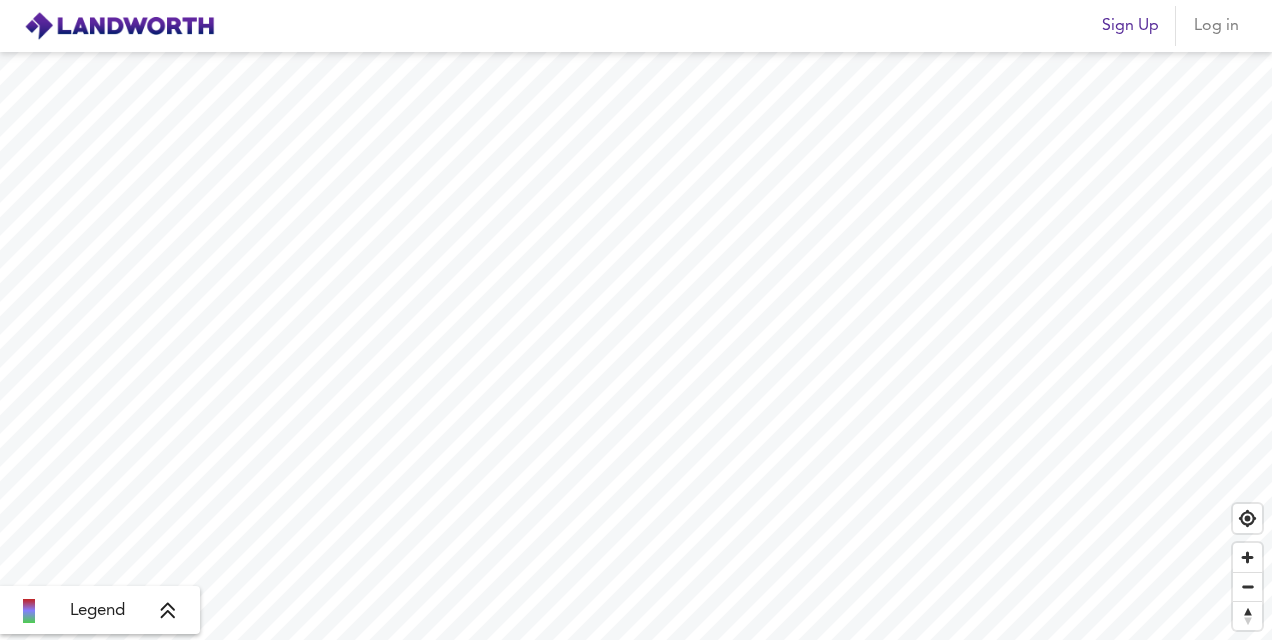 scroll, scrollTop: 0, scrollLeft: 0, axis: both 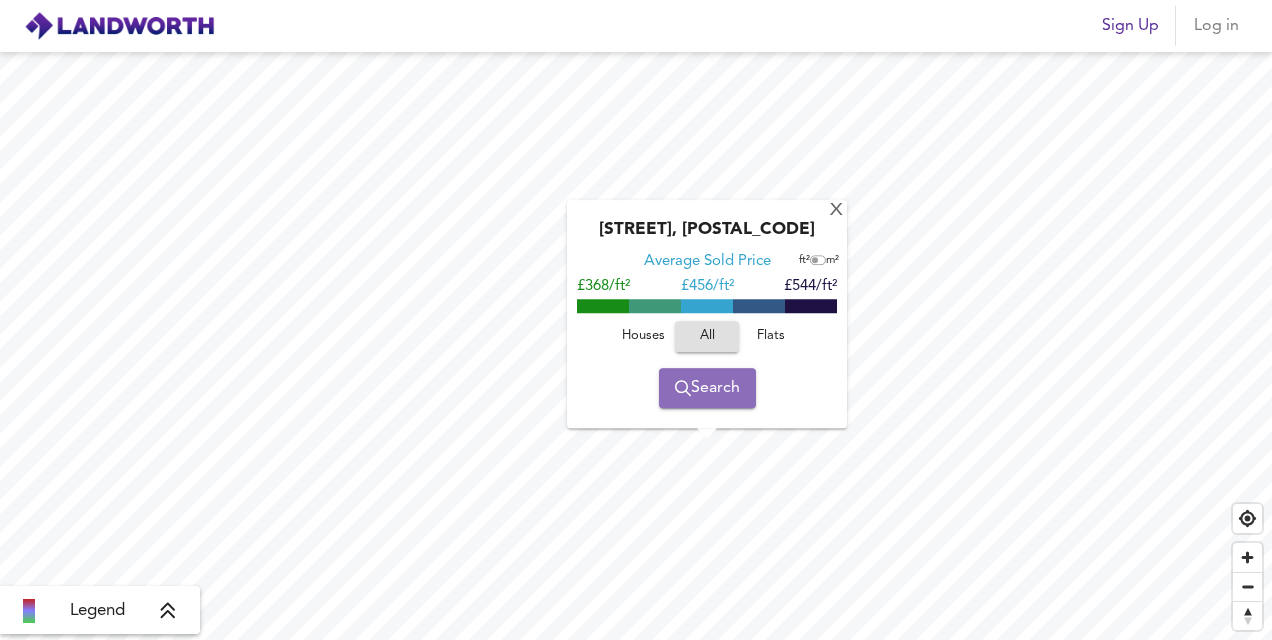 click on "Search" at bounding box center [707, 388] 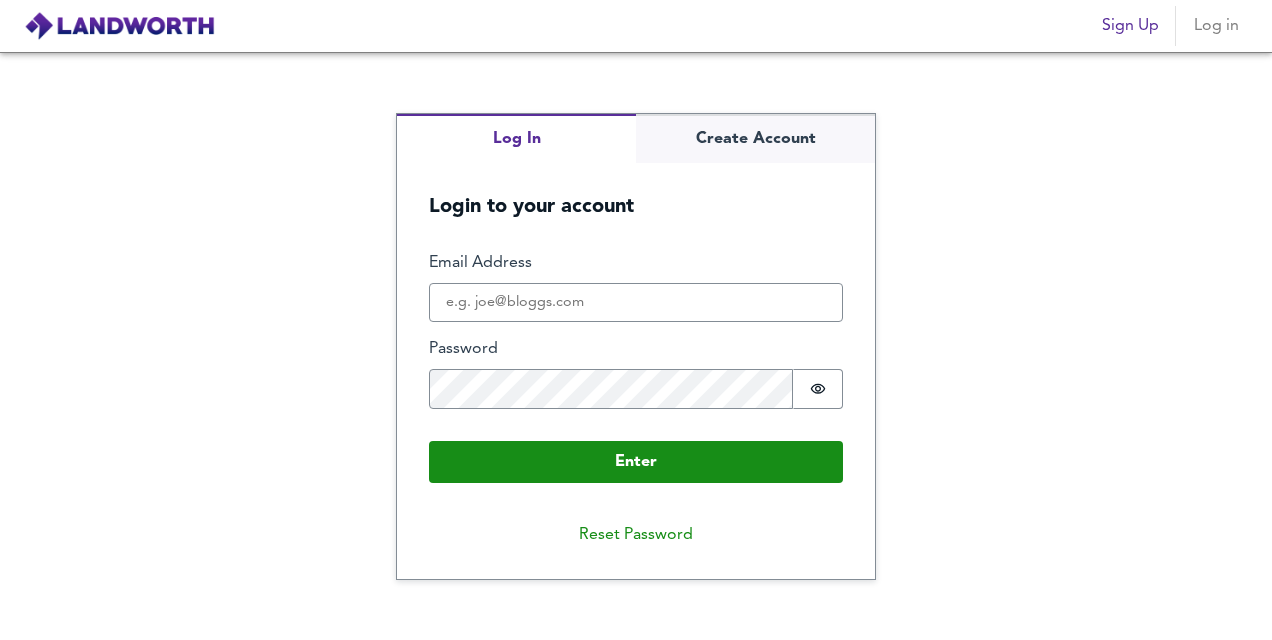 click on "Log In Create Account Login to your account Enter Email Address Password Password is hidden Buffer Enter Reset Password" at bounding box center (636, 346) 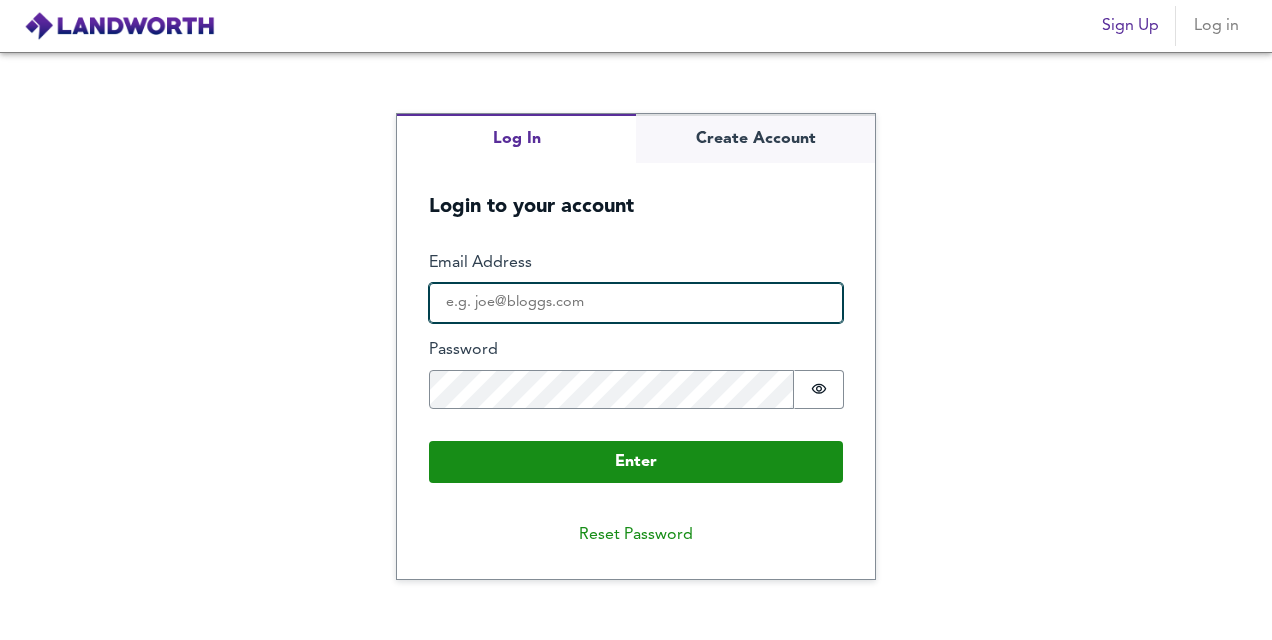 click on "Email Address" at bounding box center (636, 303) 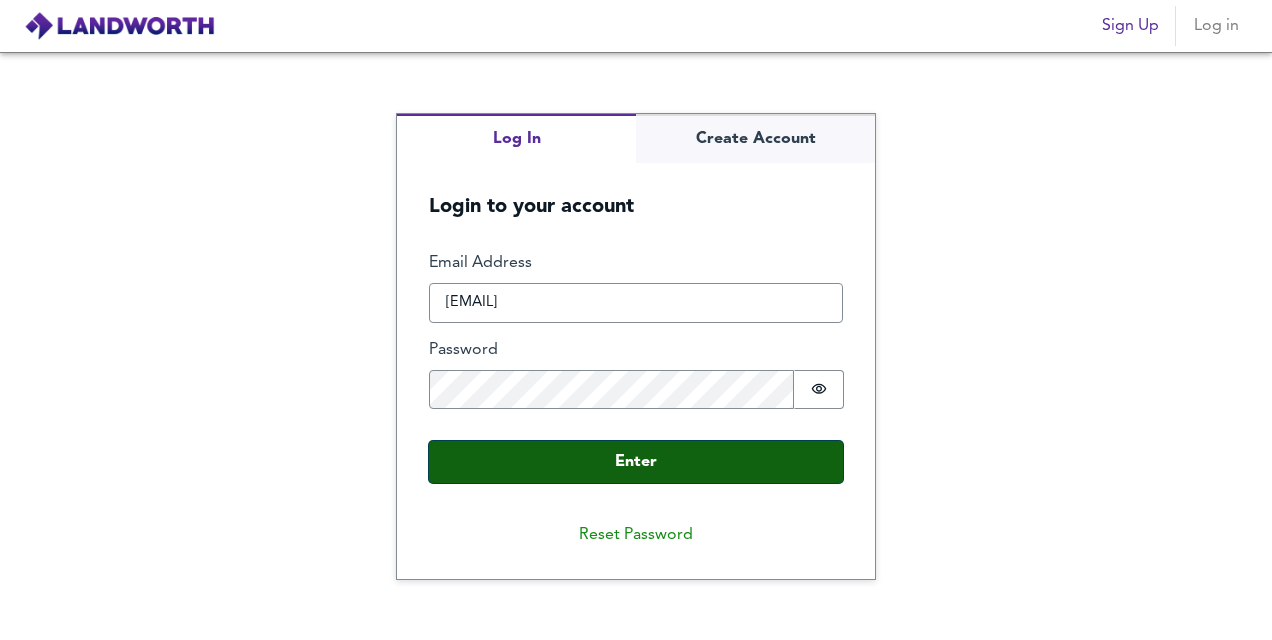 click on "Enter" at bounding box center (636, 462) 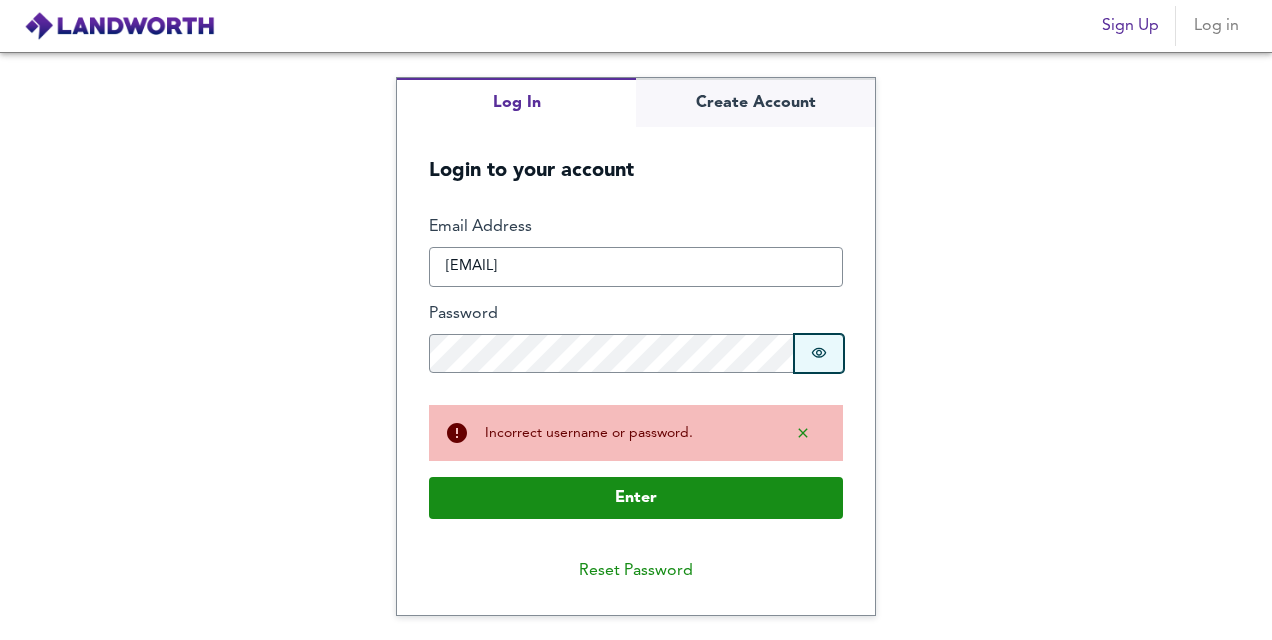 click 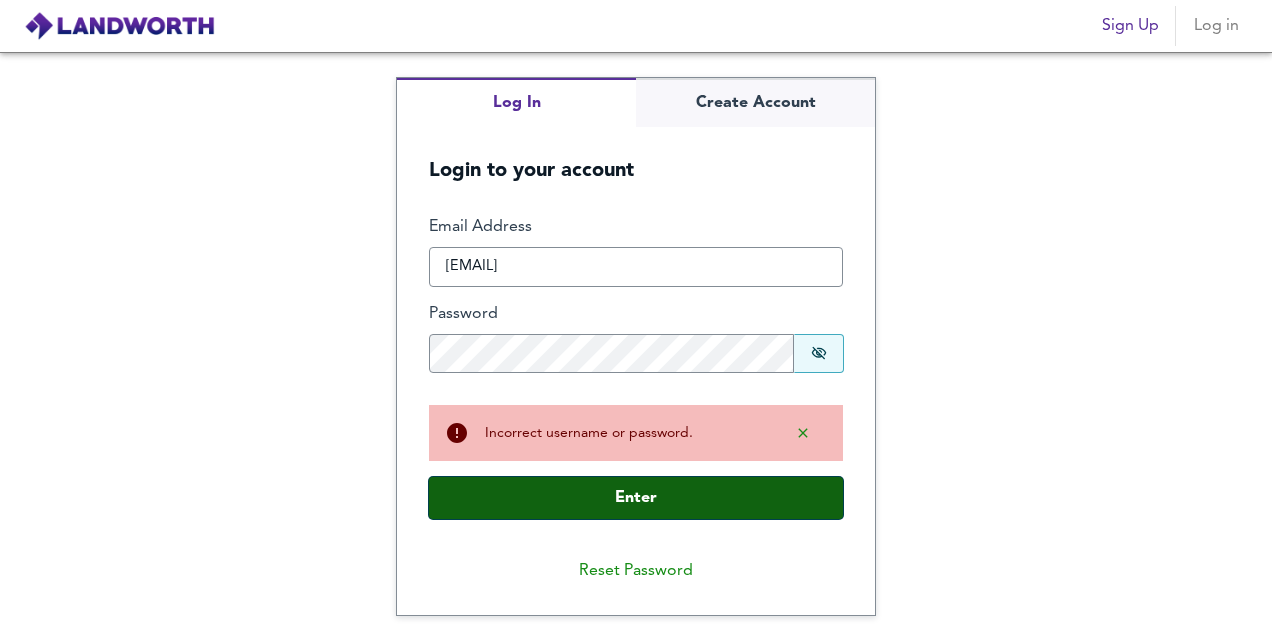 click on "Enter" at bounding box center (636, 498) 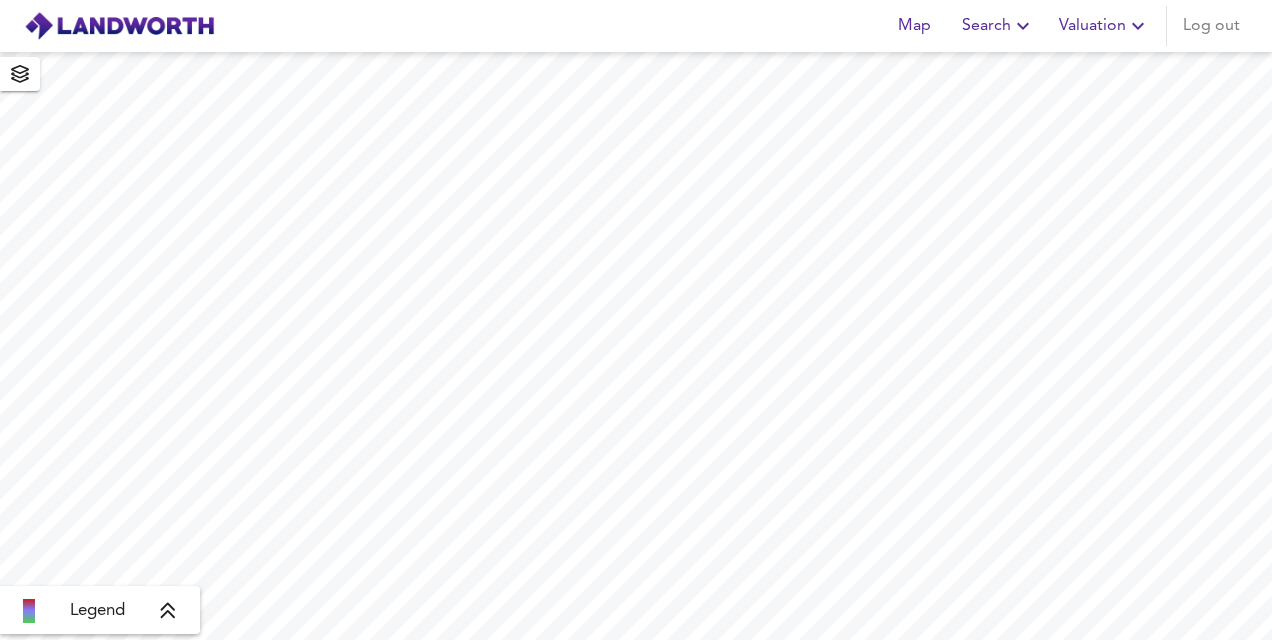 scroll, scrollTop: 0, scrollLeft: 0, axis: both 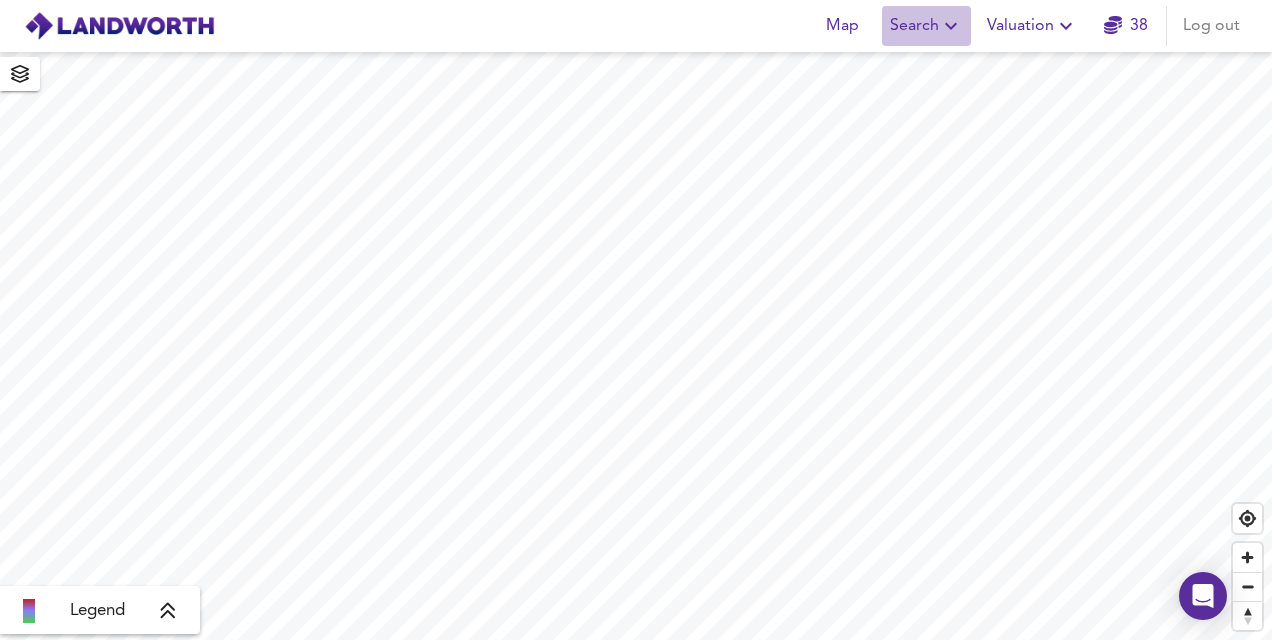 click on "Search" at bounding box center [926, 26] 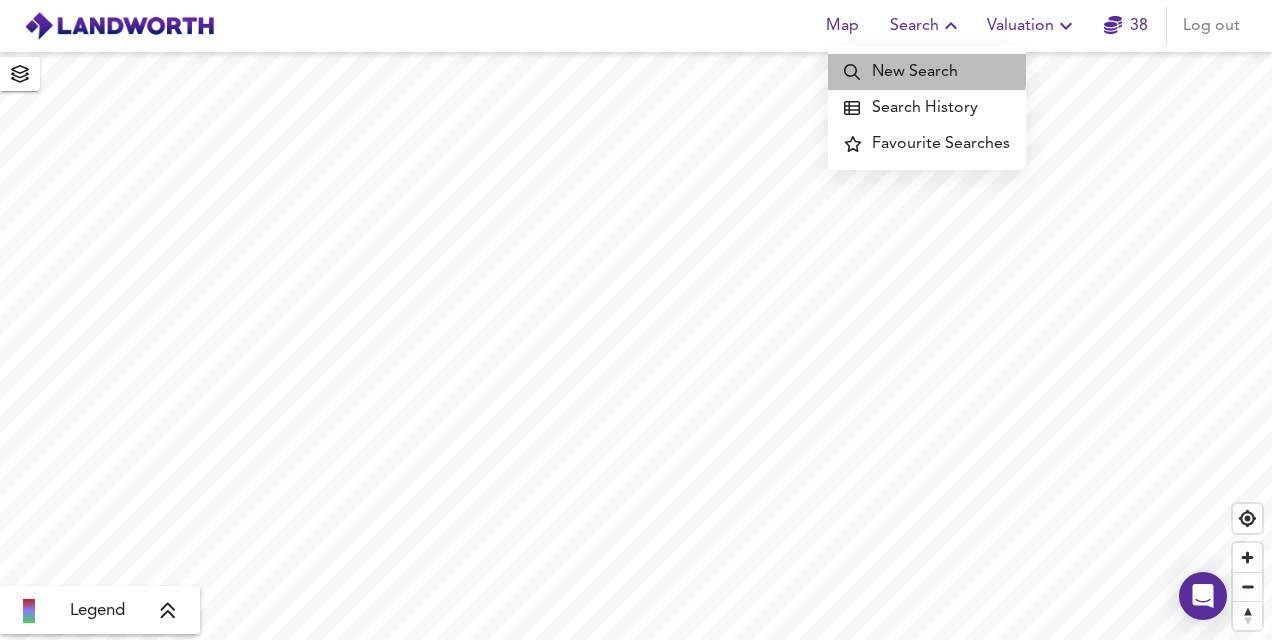 click on "New Search" at bounding box center [927, 72] 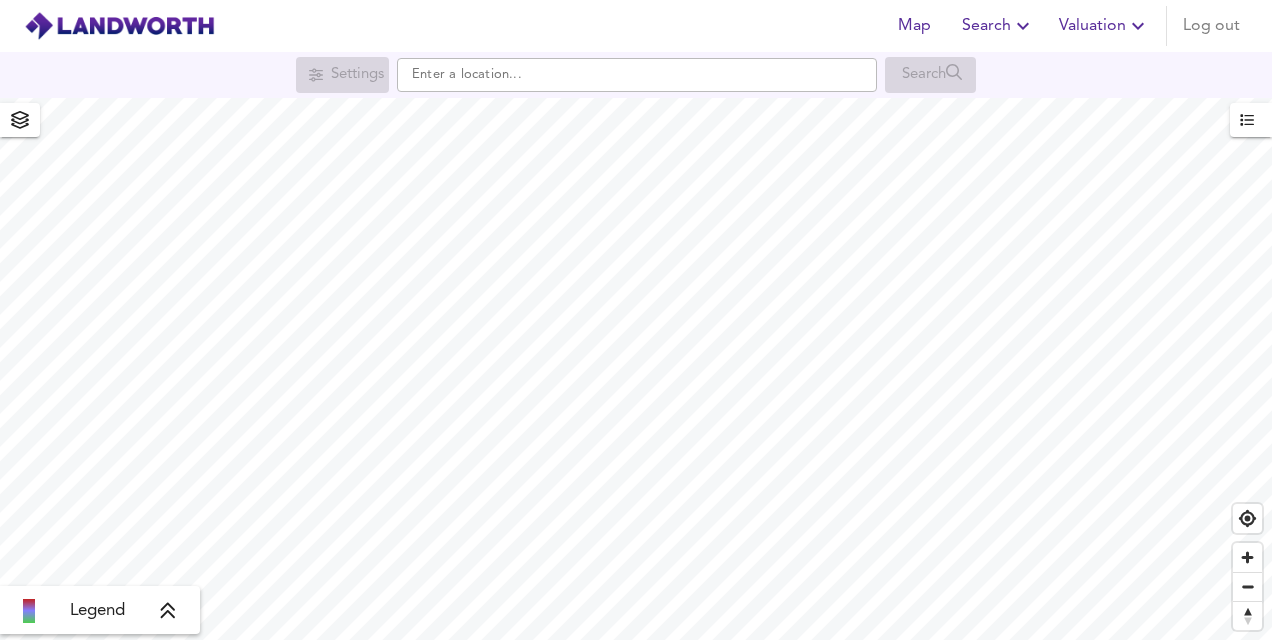 scroll, scrollTop: 0, scrollLeft: 0, axis: both 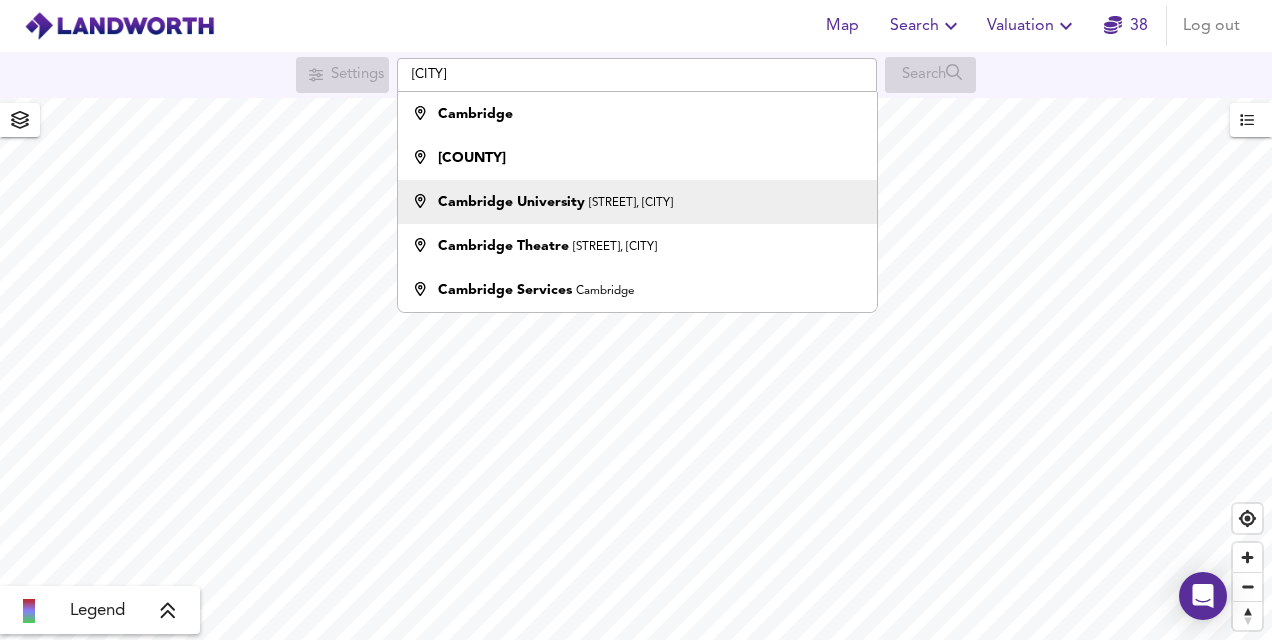 click on "Cambridge University" at bounding box center (511, 202) 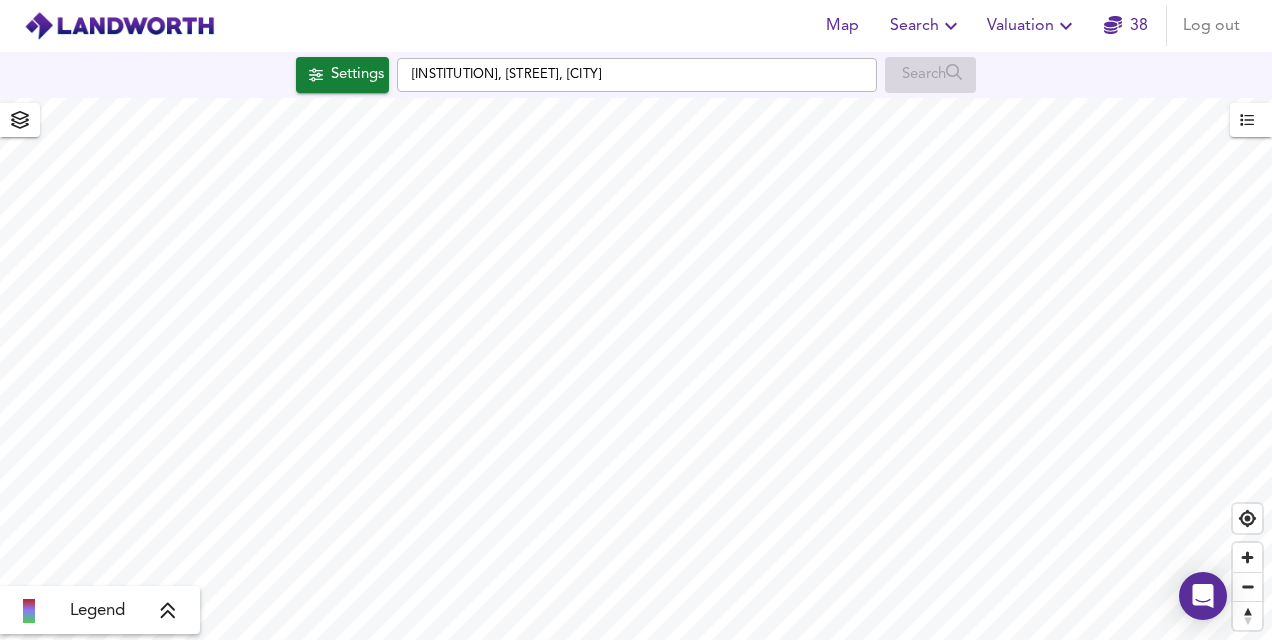 click on "Search" at bounding box center (926, 26) 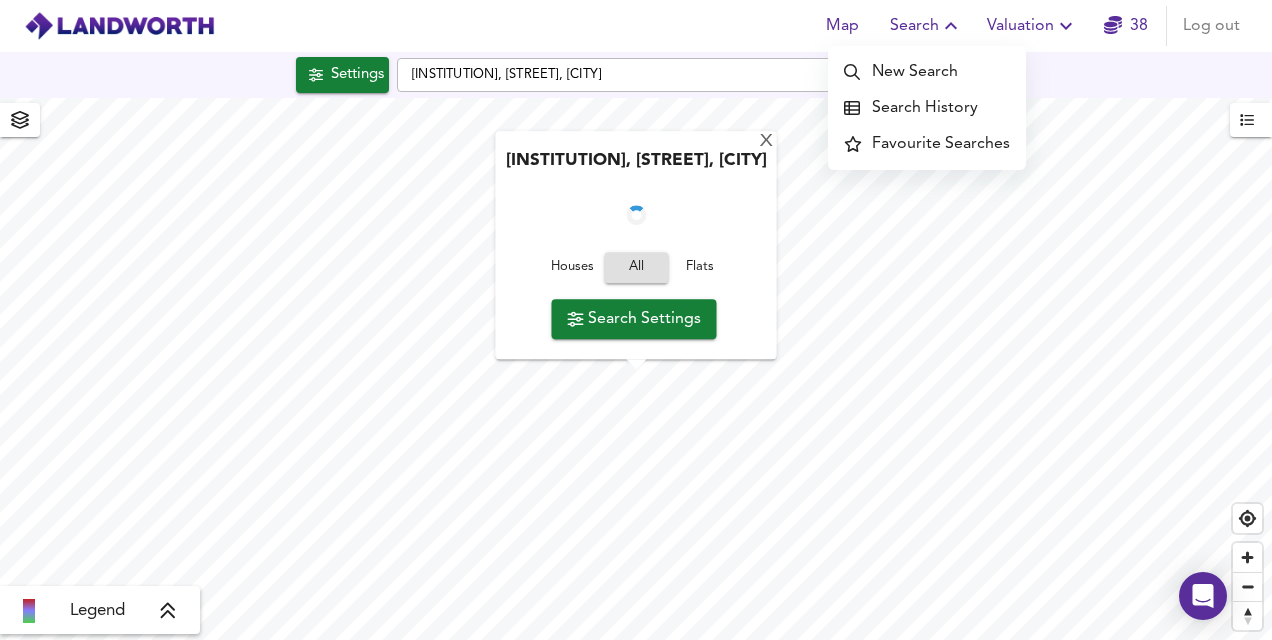 checkbox on "false" 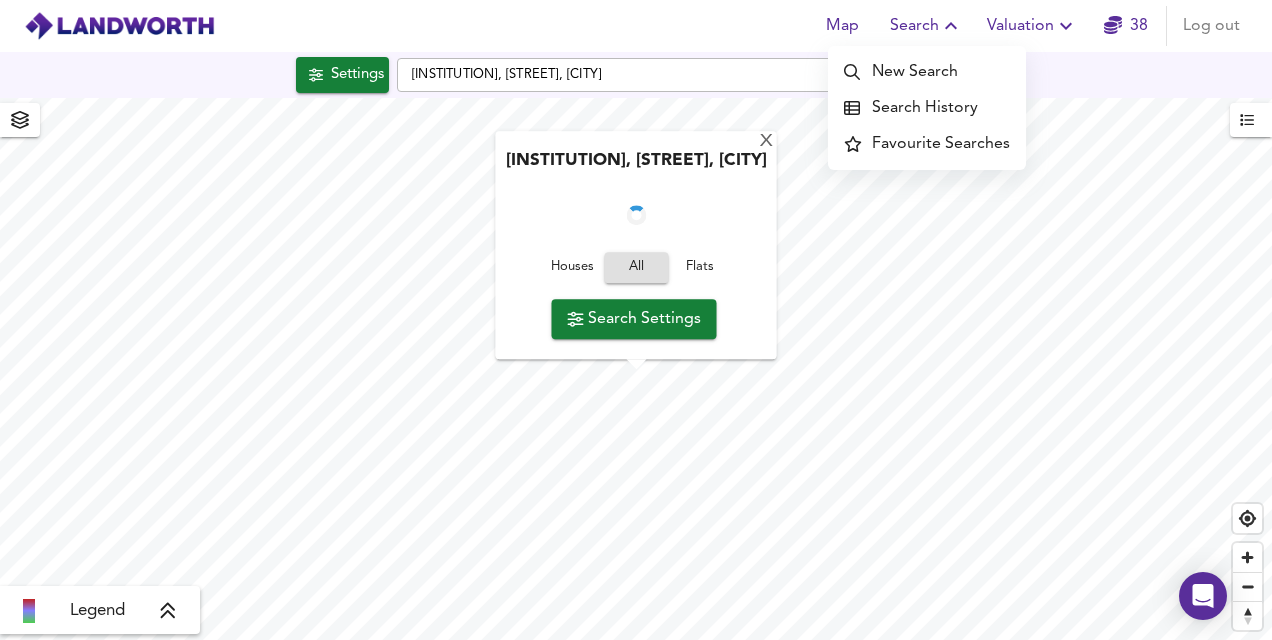 checkbox on "true" 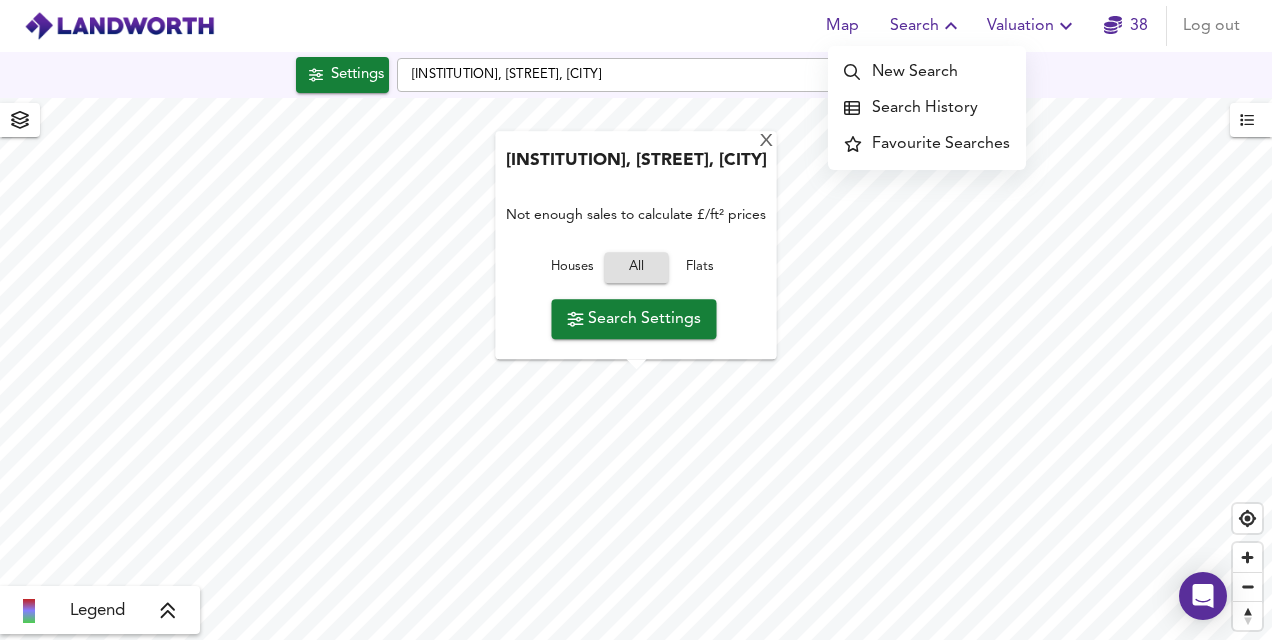 click on "Search Settings" at bounding box center (634, 319) 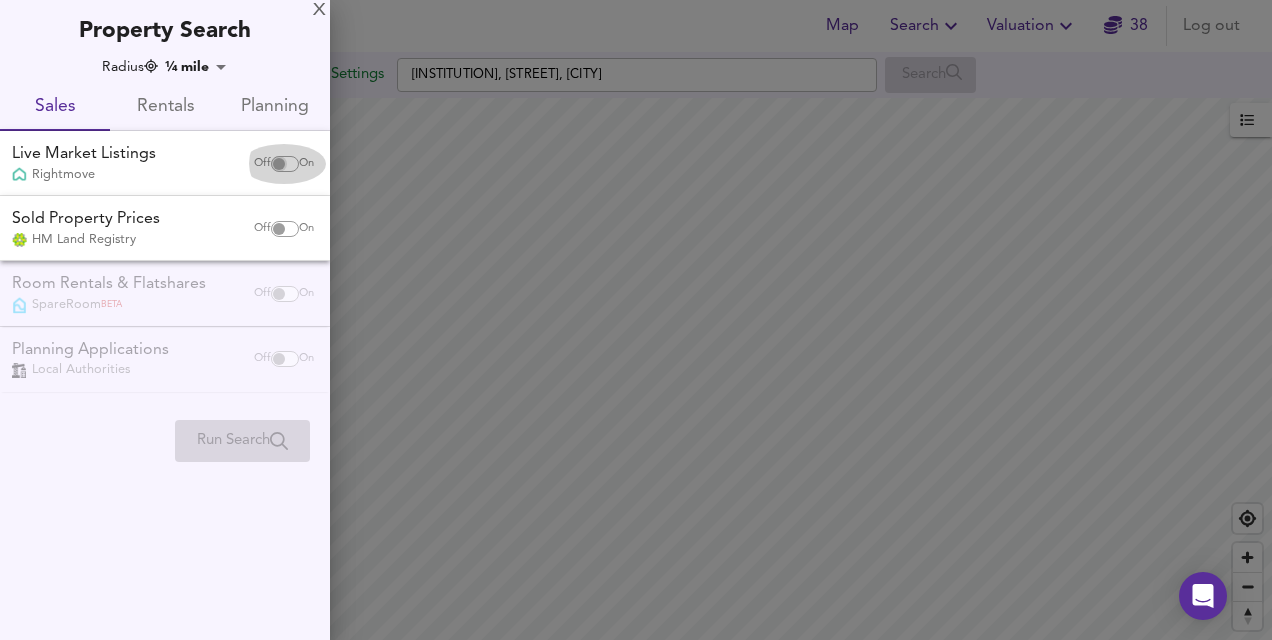 click at bounding box center (279, 164) 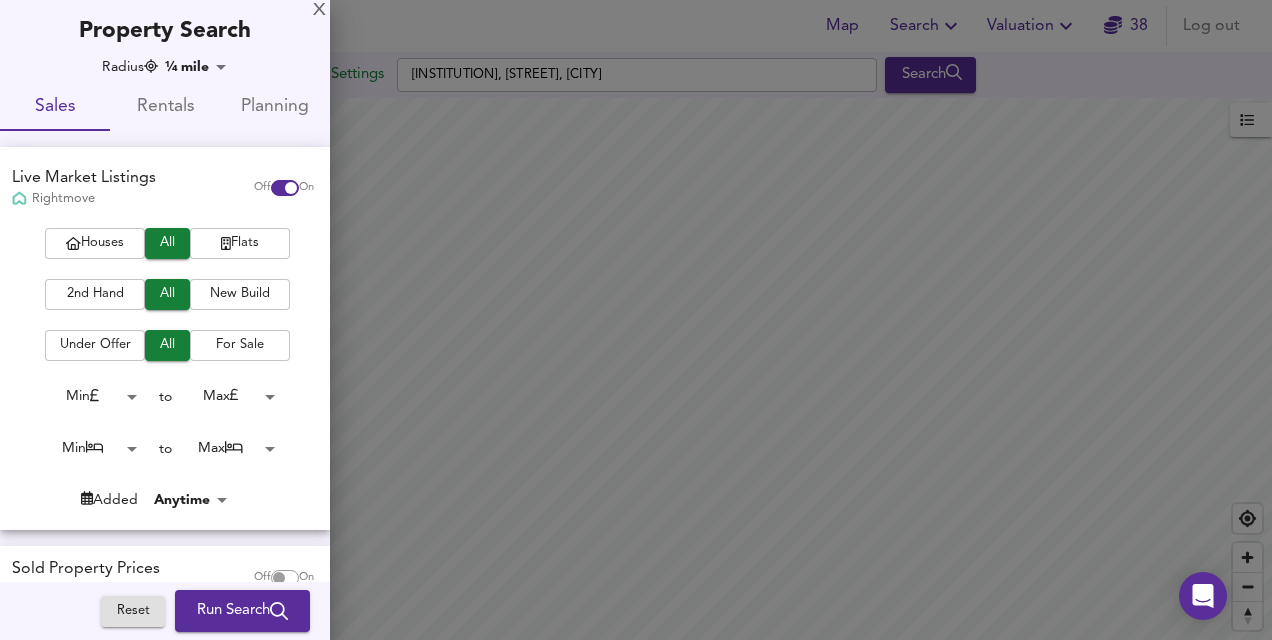 click on "Map Search Valuation    38 Log out        Settings     [INSTITUTION], [STREET], [CITY]        Search              Legend       UK Average Price   for June 2025 £ 338 / ft²      +5.8% Source:   Land Registry Data - May 2025 England & Wales - Average £/ ft²  History England & Wales - Total Quarterly Sales History X Map Settings Basemap          Default hybrid Heatmap          Average Price landworth 2D   View Dynamic Heatmap   On Show Postcodes Show Boroughs 2D 3D Find Me X Property Search Radius   ¼ mile 402 Sales Rentals Planning    Live Market Listings   Rightmove Off   On    Houses All   Flats 2nd Hand All New Build Under Offer All For Sale Min   0 to Max   200000000   Min   0 to Max   50   Added Anytime -1    Sold Property Prices   HM Land Registry Off   On     Room Rentals & Flatshares   SpareRoom   BETA Off   On     Planning Applications Local Authorities Off   On  Reset Run Search" at bounding box center (636, 320) 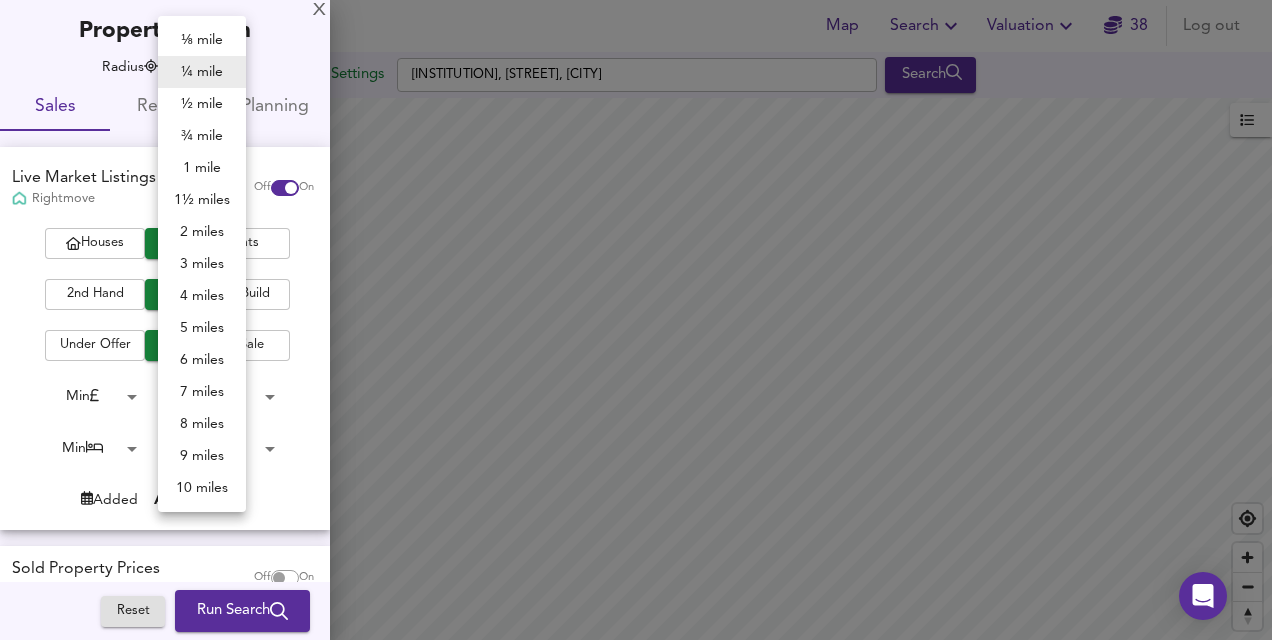 click on "4 miles" at bounding box center (202, 296) 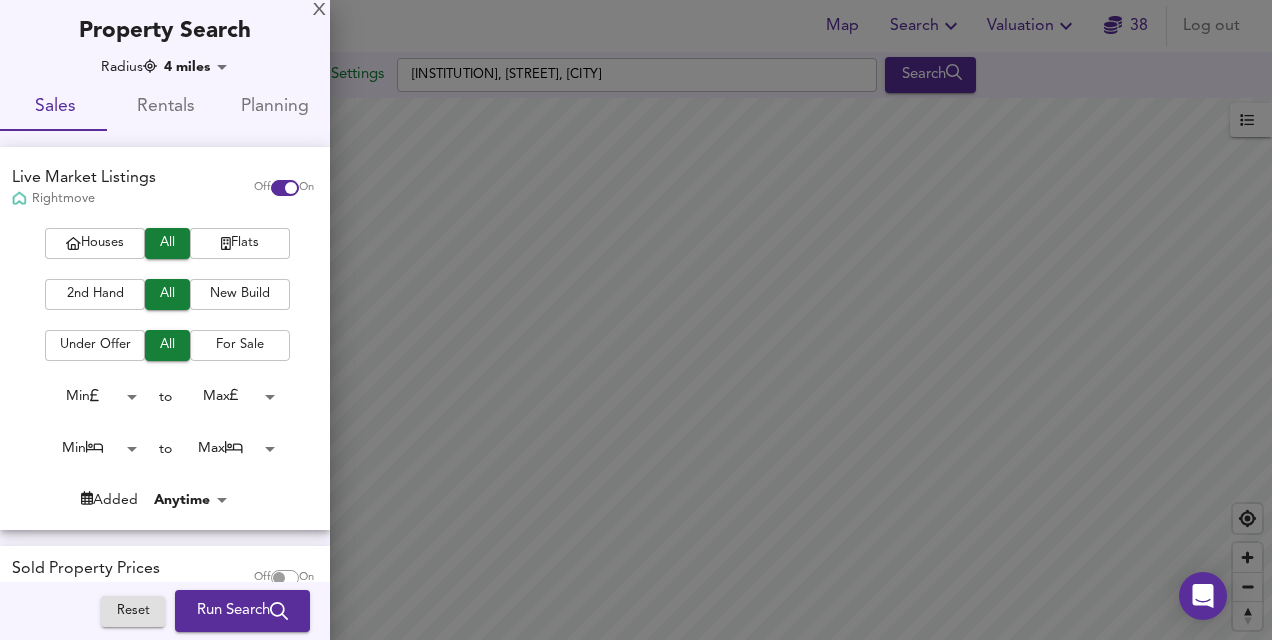 click on "For Sale" at bounding box center [240, 345] 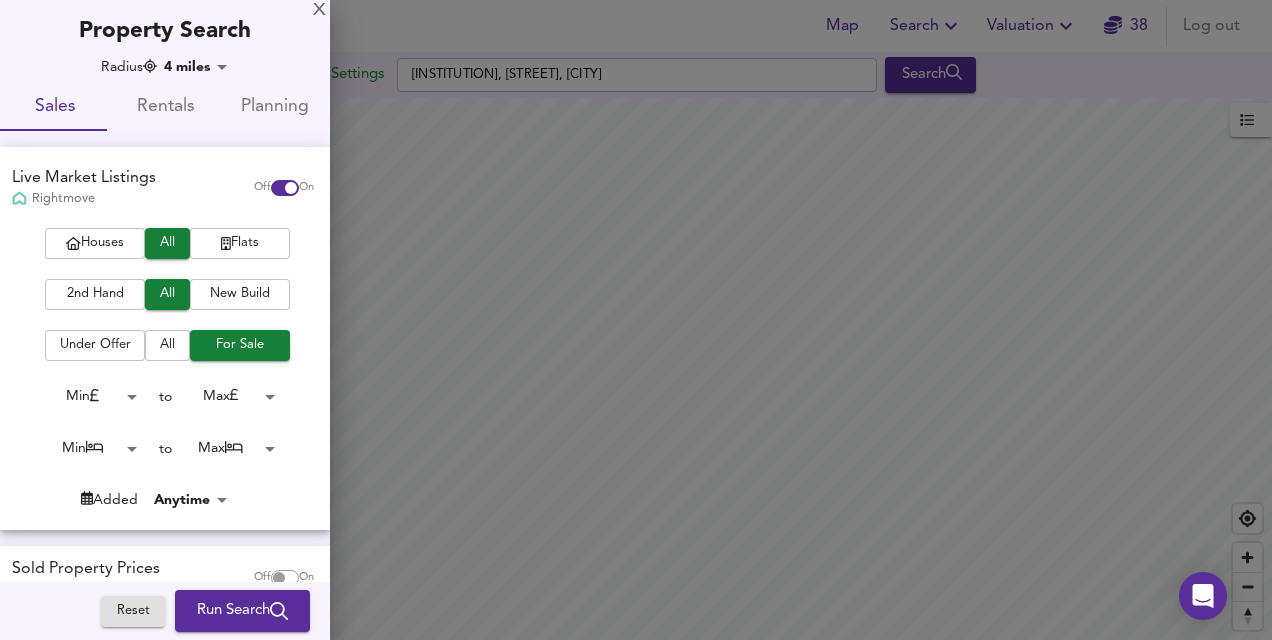 click on "Run Search" at bounding box center (242, 611) 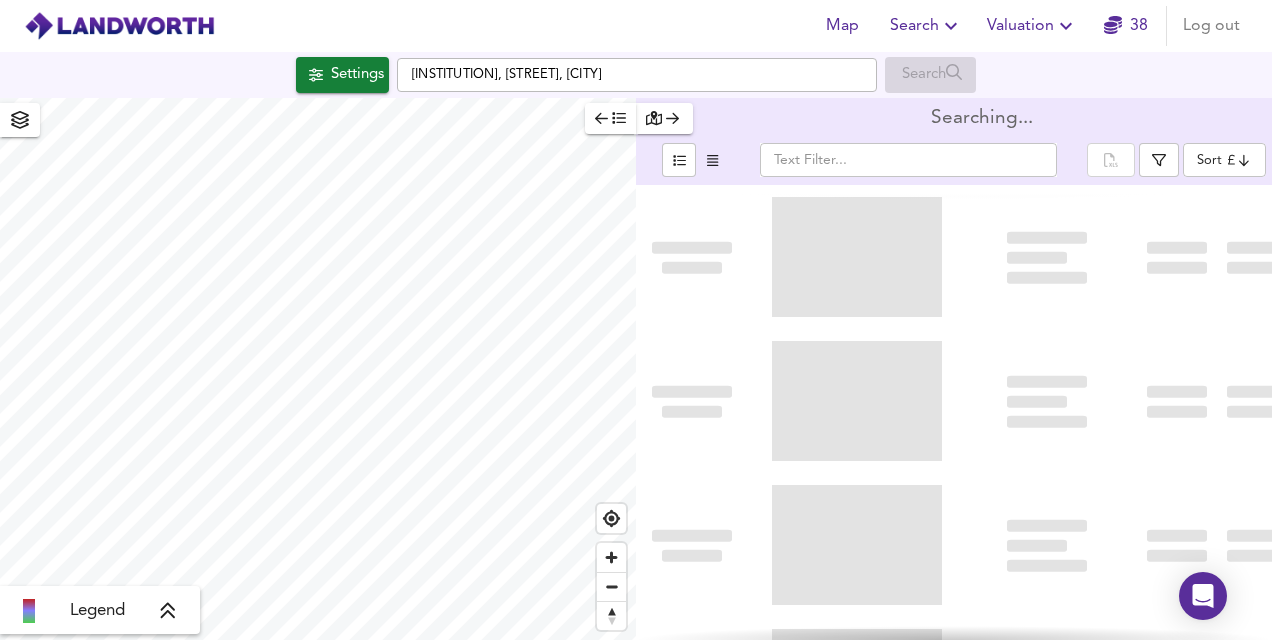 type on "bestdeal" 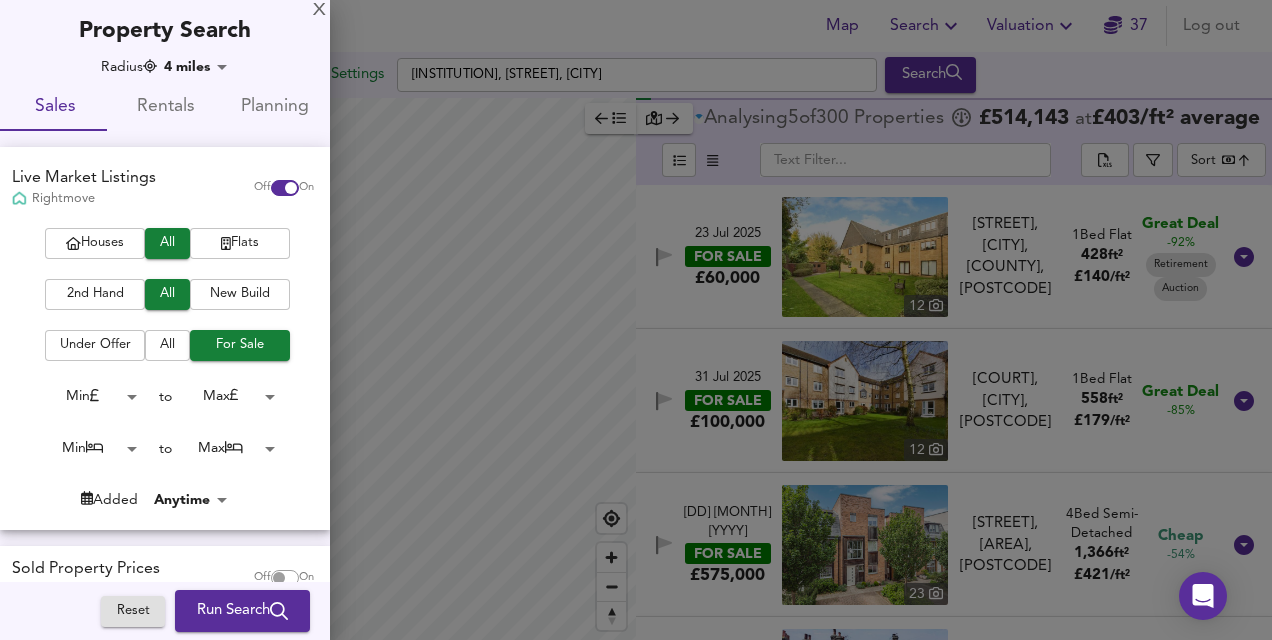 click at bounding box center [636, 320] 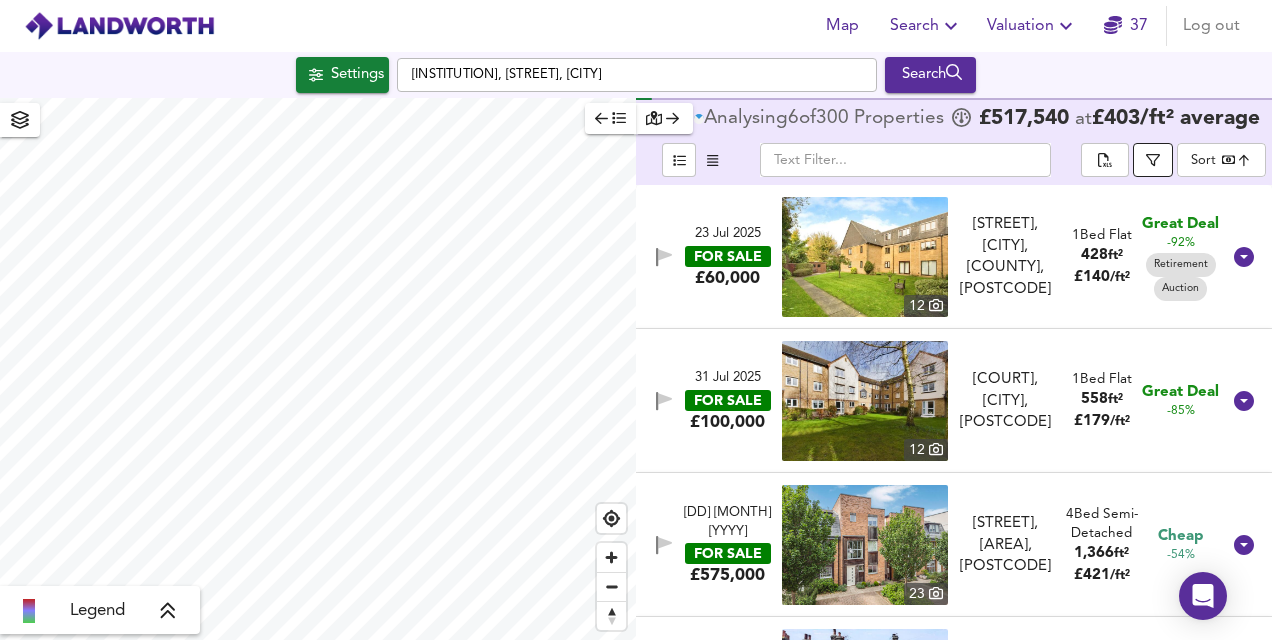 click 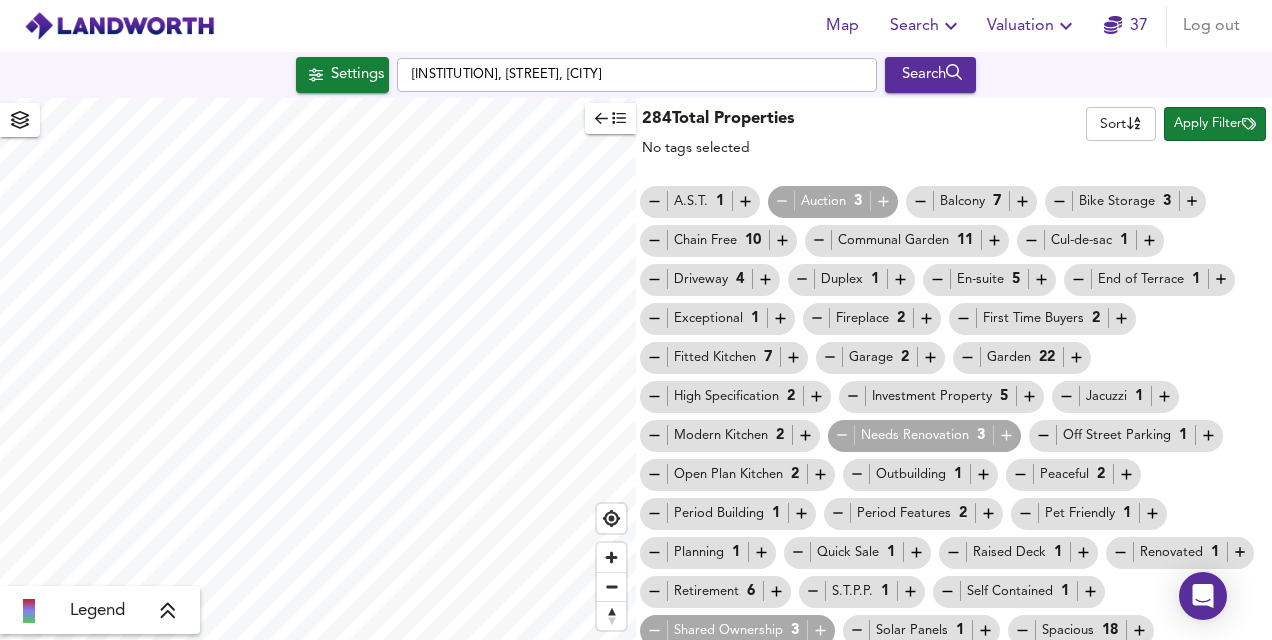 scroll, scrollTop: 10, scrollLeft: 0, axis: vertical 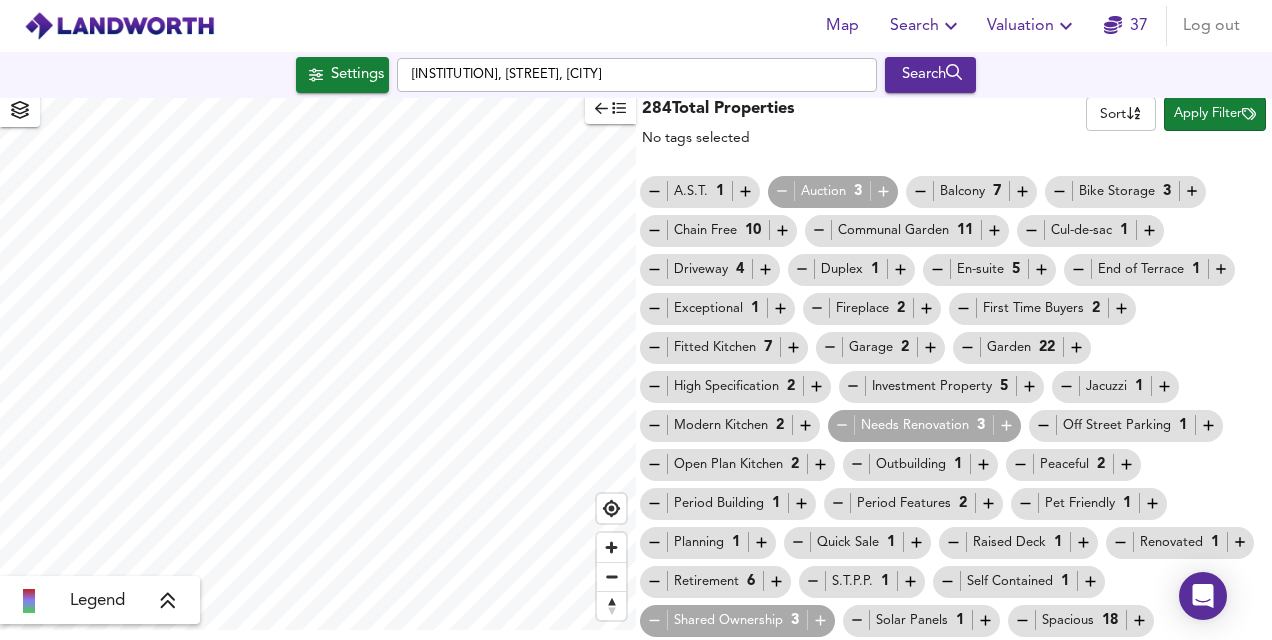 click 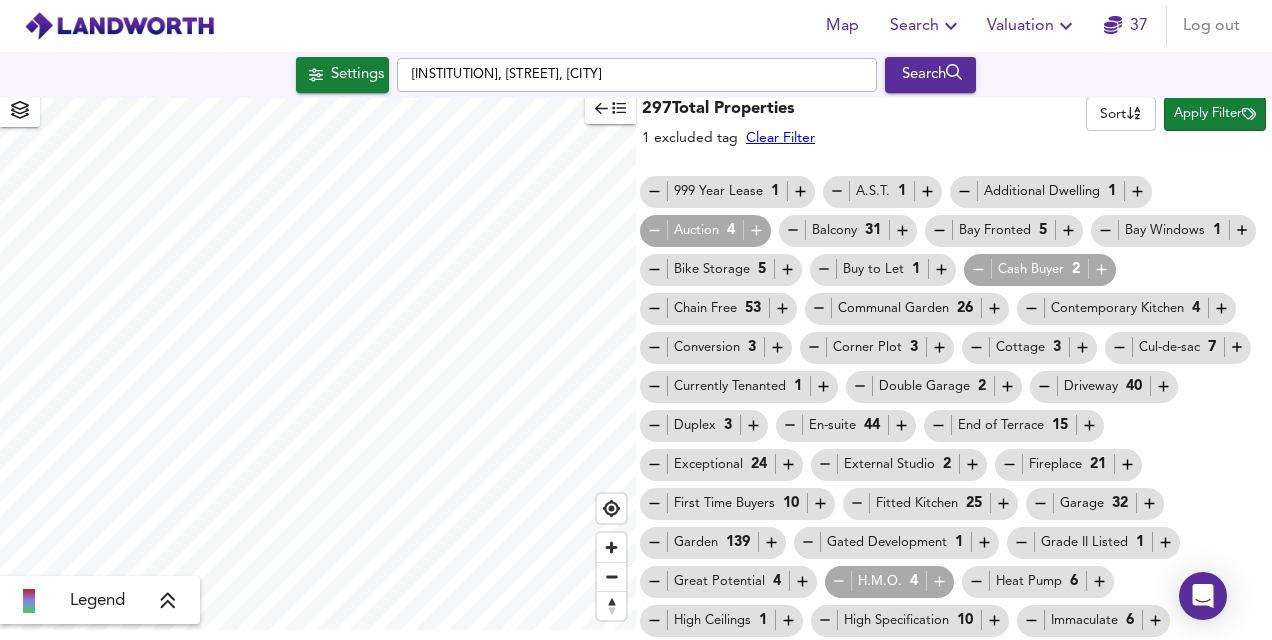 click 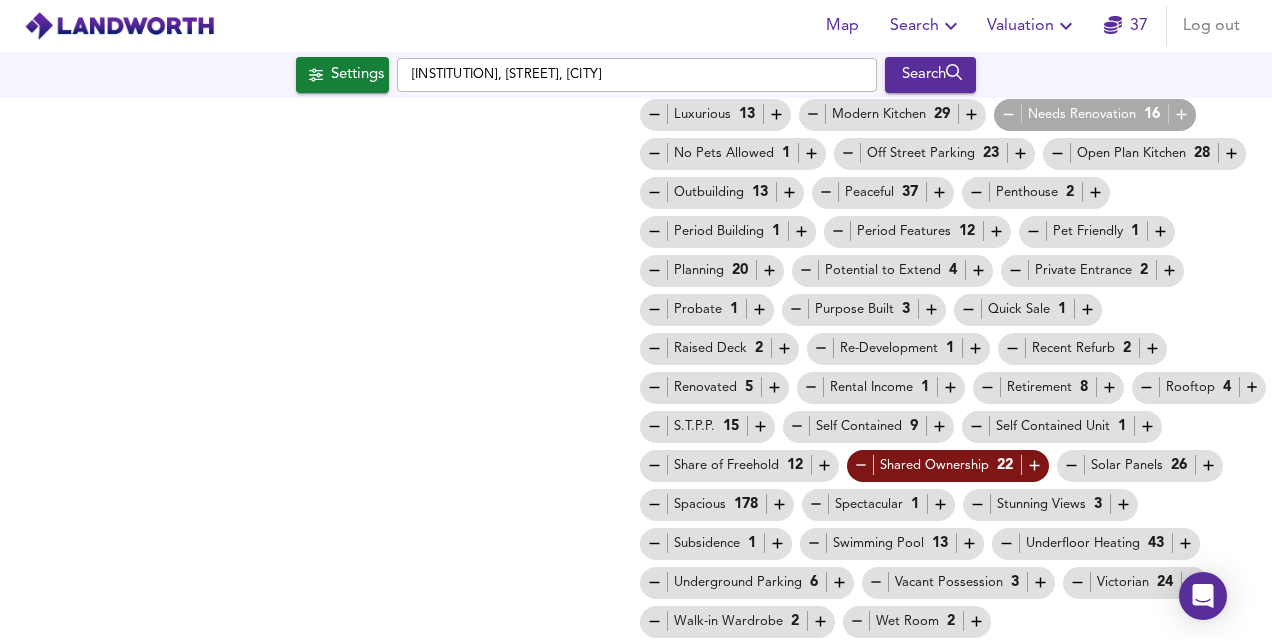 scroll, scrollTop: 642, scrollLeft: 0, axis: vertical 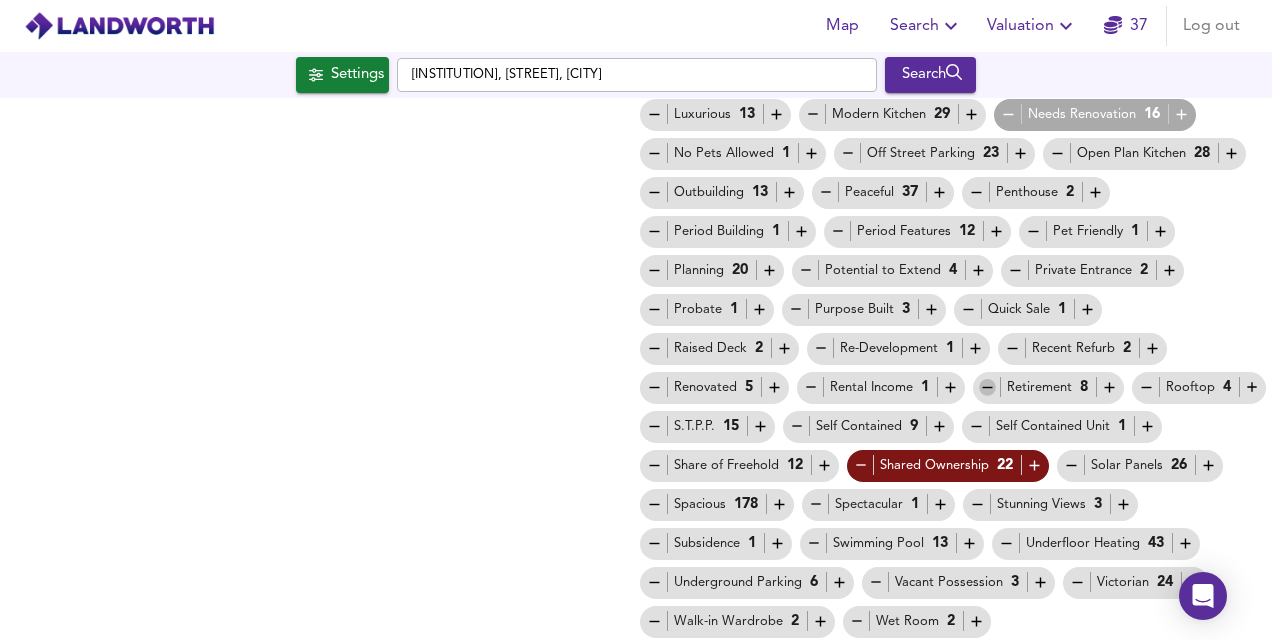 click 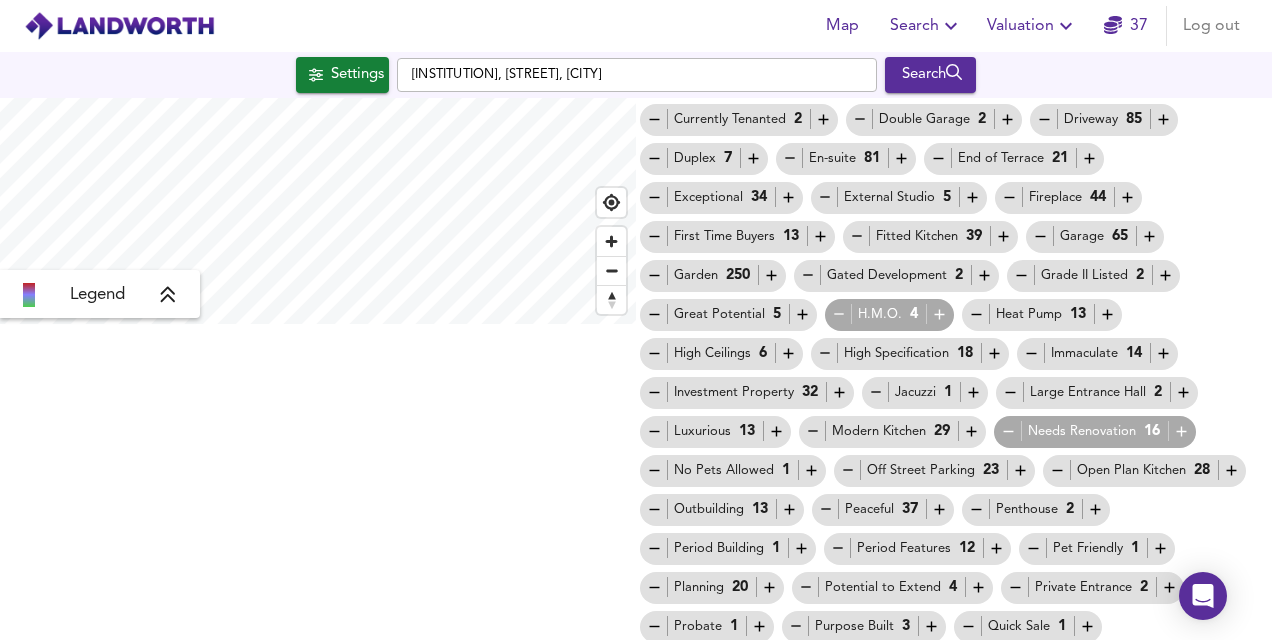 scroll, scrollTop: 0, scrollLeft: 0, axis: both 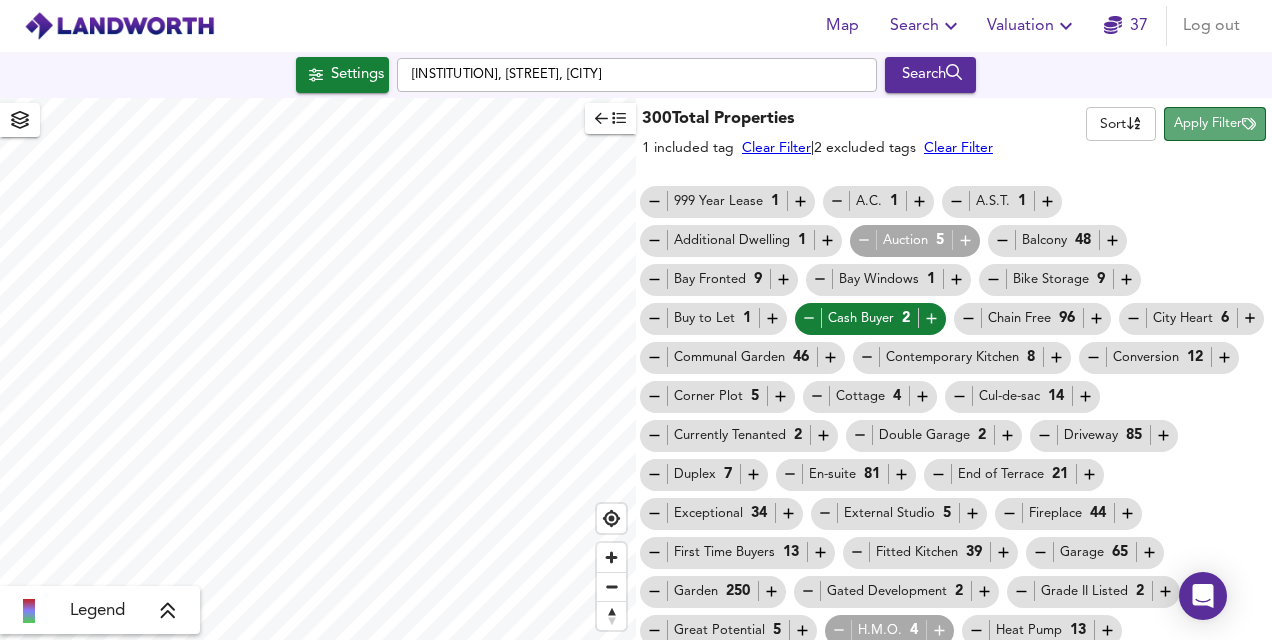 click on "Apply Filter" at bounding box center [1215, 124] 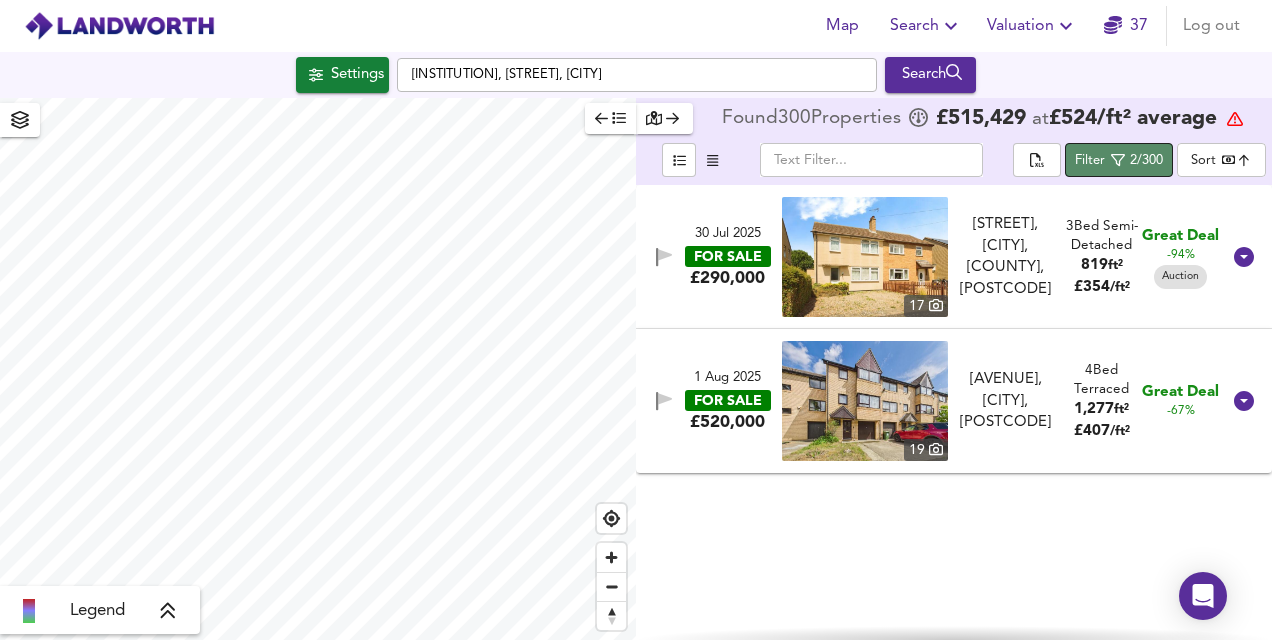 click on "Filter" at bounding box center [1090, 161] 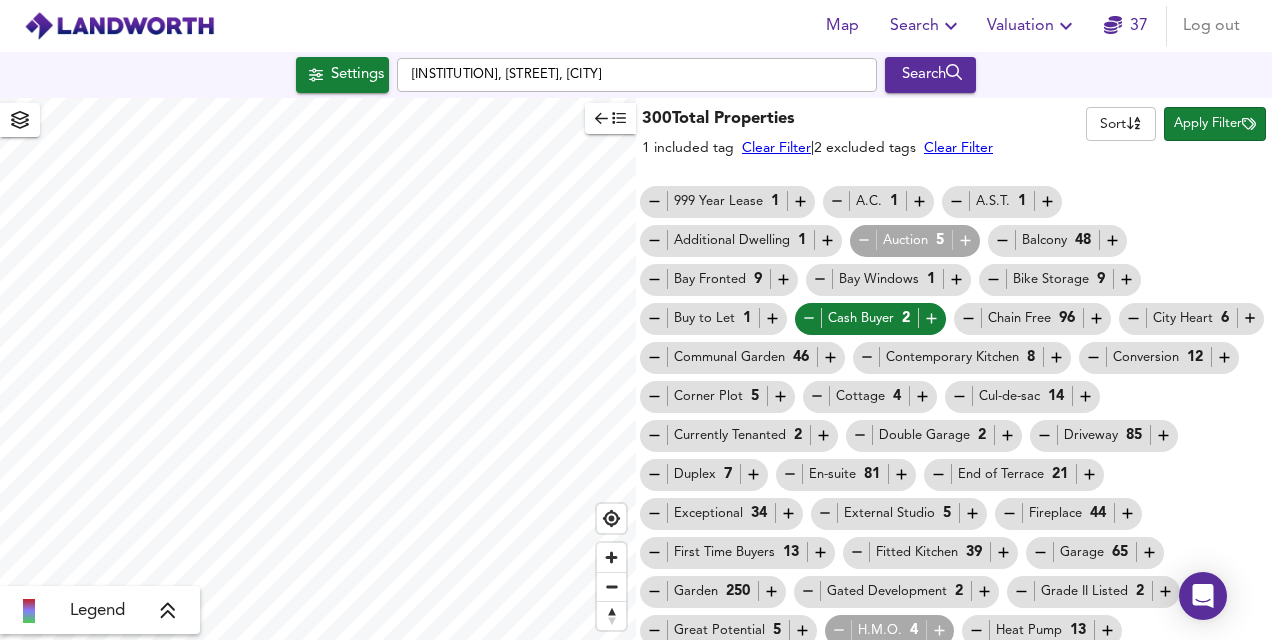 click on "Apply Filter" at bounding box center [1215, 124] 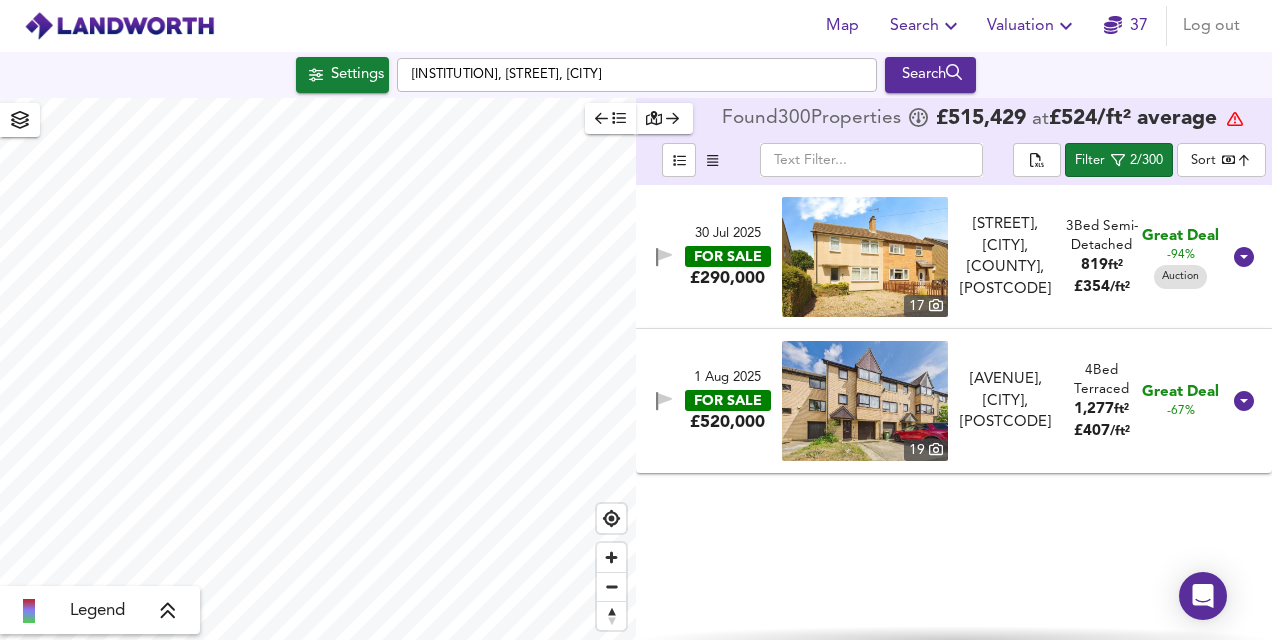 click at bounding box center [865, 257] 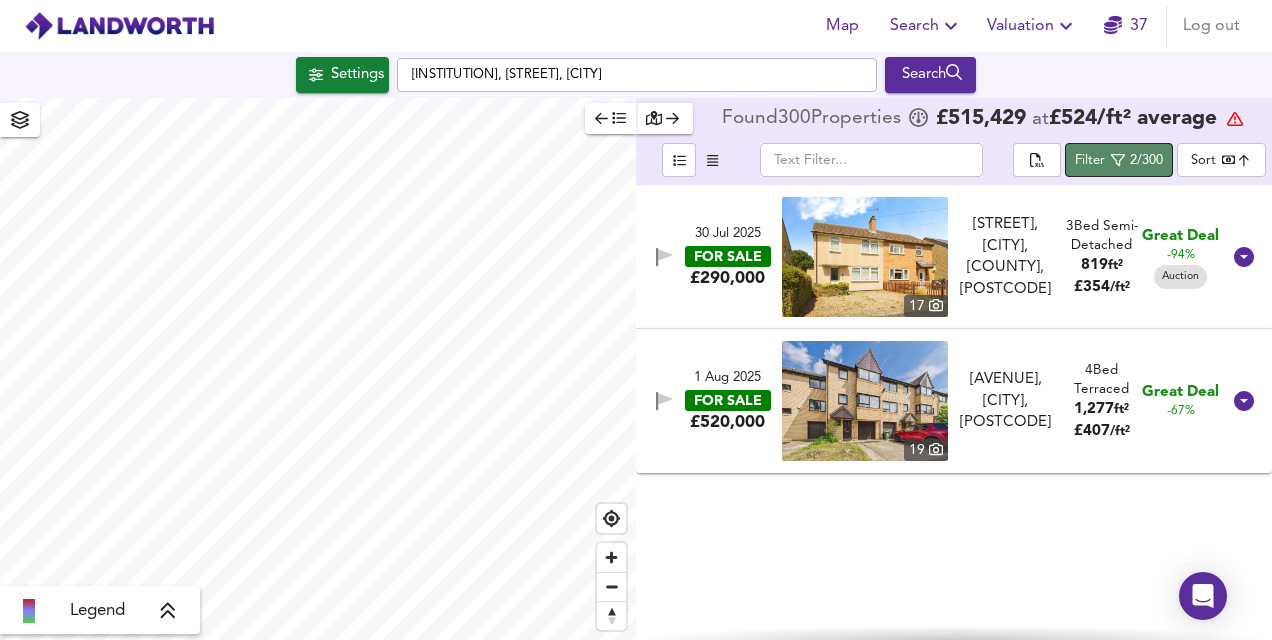 click on "Filter" at bounding box center [1090, 161] 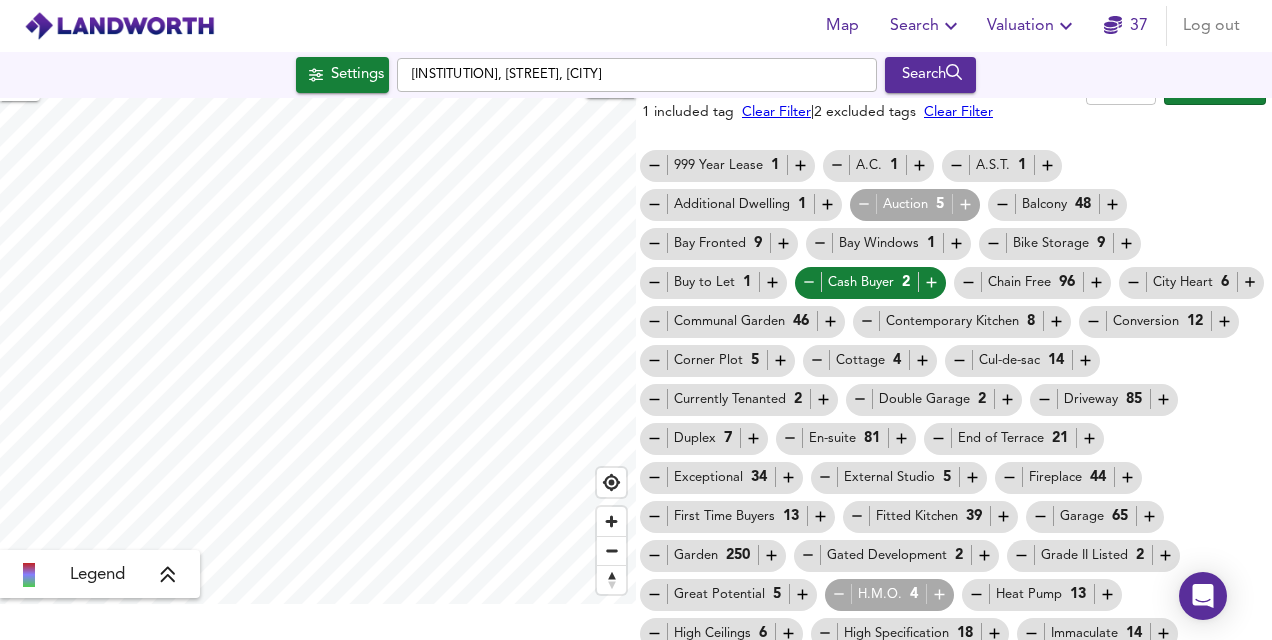 scroll, scrollTop: 0, scrollLeft: 0, axis: both 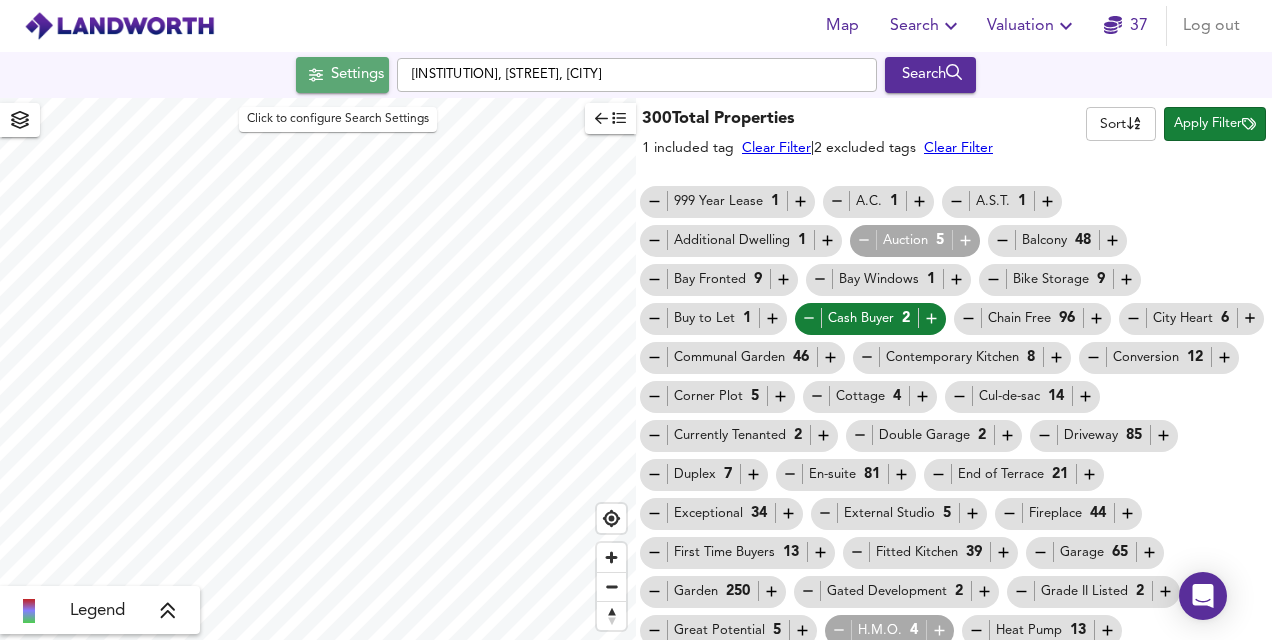 click on "Settings" at bounding box center (357, 75) 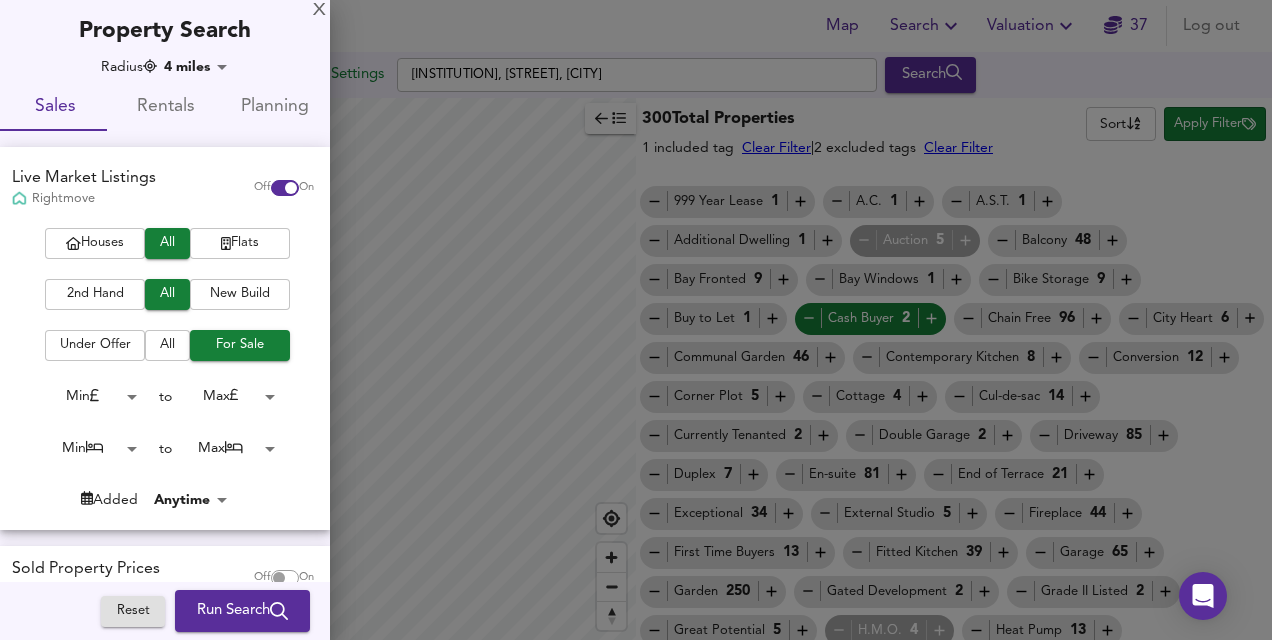 click on "Map Search Valuation    37 Log out        Settings     Cambridge University, Trinity Lane, Cambridge        Search            Legend   300  Total Properties 1 included tag    Clear Filter   |   2 excluded tags    Clear Filter Sort   name ​    Apply Filter  999 Year Lease 1 A.C. 1 A.S.T. 1 Additional Dwelling 1 Auction 5 Balcony 48 Bay Fronted 9 Bay Windows 1 Bike Storage 9 Buy to Let 1 Cash Buyer 2 Chain Free 96 City Heart 6 Communal Garden 46 Contemporary Kitchen 8 Conversion 12 Corner Plot 5 Cottage 4 Cul-de-sac 14 Currently Tenanted 2 Double Garage 2 Driveway 85 Duplex 7 En-suite 81 End of Terrace 21 Exceptional 34 External Studio 5 Fireplace 44 First Time Buyers 13 Fitted Kitchen 39 Garage 65 Garden 250 Gated Development 2 Grade II Listed 2 Great Potential 5 H.M.O. 4 Heat Pump 13 High Ceilings 6 High Specification 18 Immaculate 14 Investment Property 32 Jacuzzi 1 Large Entrance Hall 2 Luxurious 13 Modern Kitchen 29 Needs Renovation 16 No Pets Allowed 1 23 28 13 37 2 1" at bounding box center [636, 320] 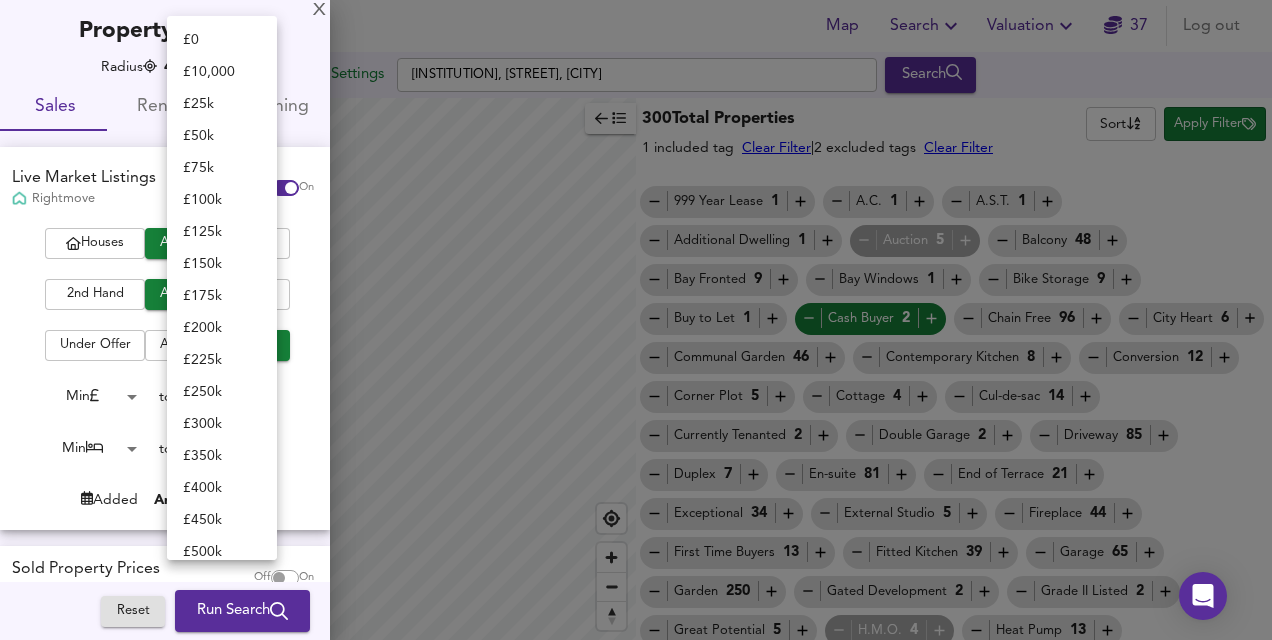 scroll, scrollTop: 848, scrollLeft: 0, axis: vertical 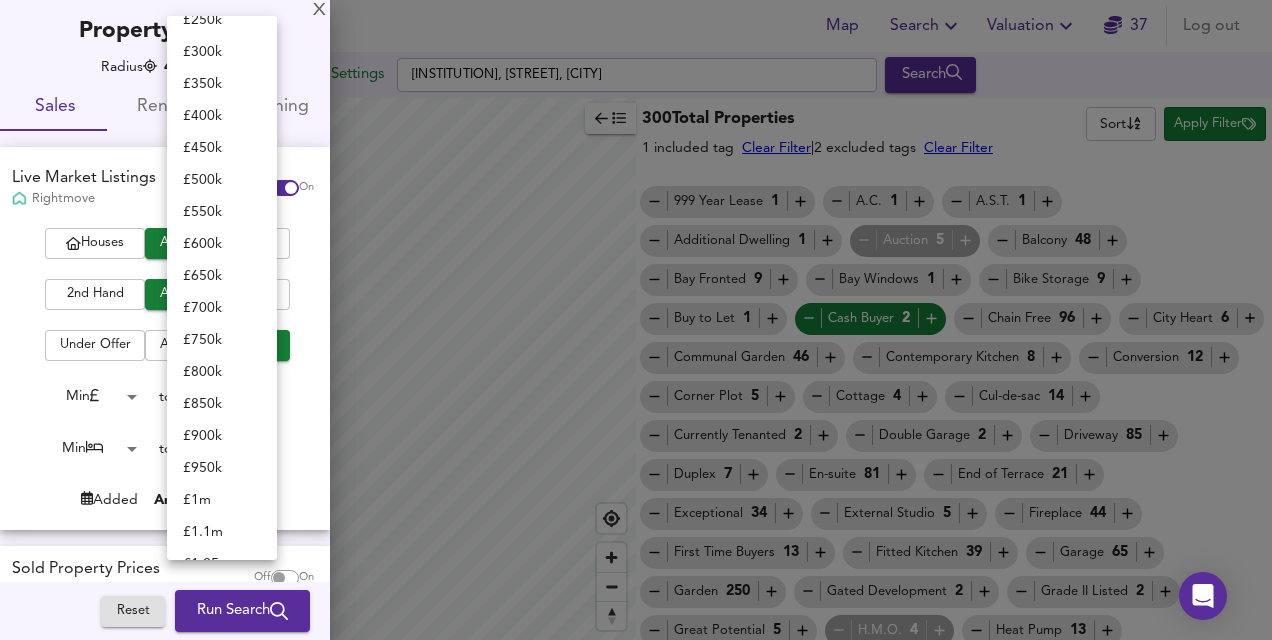 click on "£ 300k" at bounding box center [222, 52] 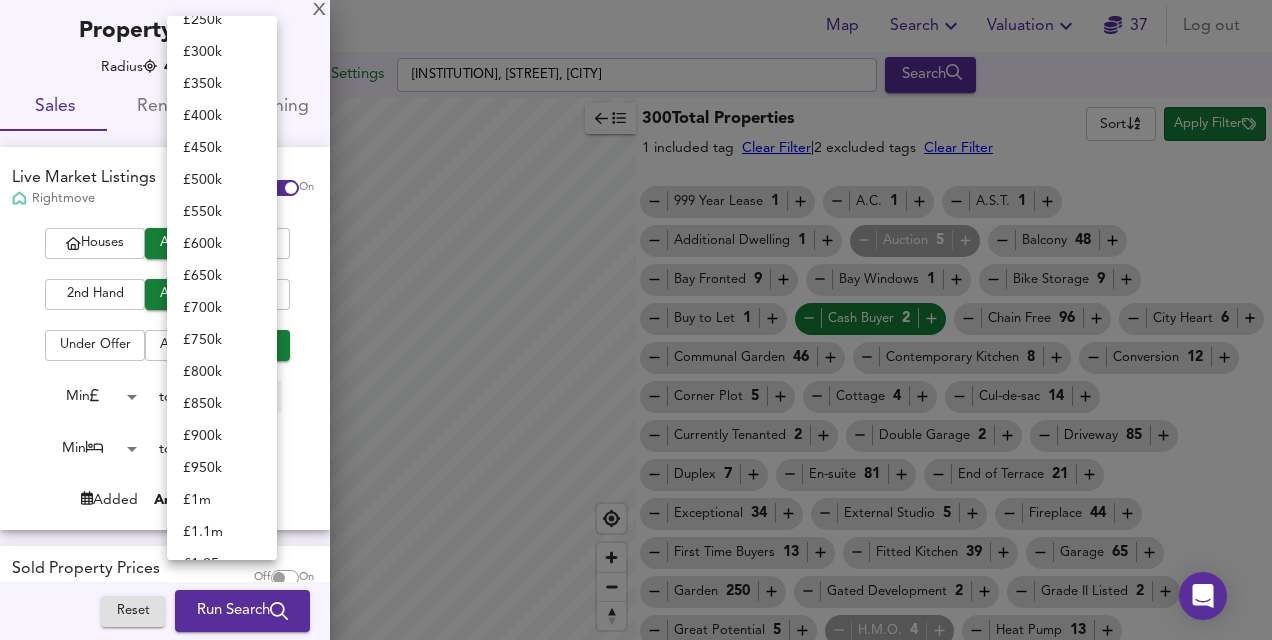 type on "300000" 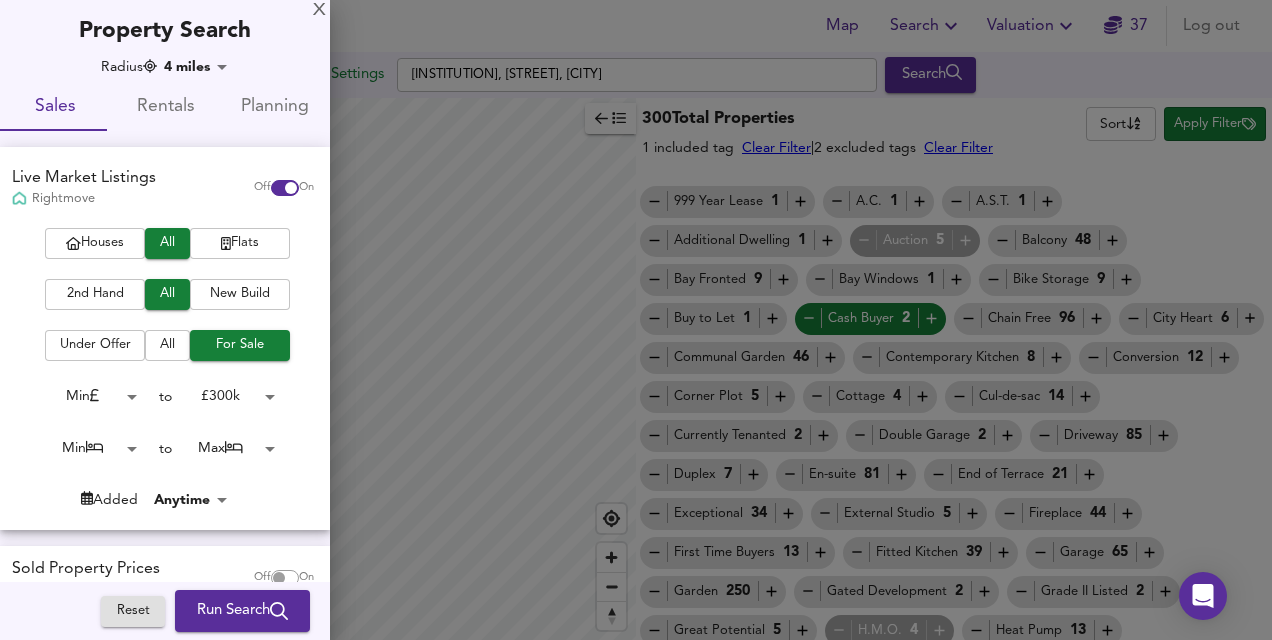 click on "Map Search Valuation    37 Log out        Settings     Cambridge University, Trinity Lane, Cambridge        Search            Legend   300  Total Properties 1 included tag    Clear Filter   |   2 excluded tags    Clear Filter Sort   name ​    Apply Filter  999 Year Lease 1 A.C. 1 A.S.T. 1 Additional Dwelling 1 Auction 5 Balcony 48 Bay Fronted 9 Bay Windows 1 Bike Storage 9 Buy to Let 1 Cash Buyer 2 Chain Free 96 City Heart 6 Communal Garden 46 Contemporary Kitchen 8 Conversion 12 Corner Plot 5 Cottage 4 Cul-de-sac 14 Currently Tenanted 2 Double Garage 2 Driveway 85 Duplex 7 En-suite 81 End of Terrace 21 Exceptional 34 External Studio 5 Fireplace 44 First Time Buyers 13 Fitted Kitchen 39 Garage 65 Garden 250 Gated Development 2 Grade II Listed 2 Great Potential 5 H.M.O. 4 Heat Pump 13 High Ceilings 6 High Specification 18 Immaculate 14 Investment Property 32 Jacuzzi 1 Large Entrance Hall 2 Luxurious 13 Modern Kitchen 29 Needs Renovation 16 No Pets Allowed 1 23 28 13 37 2 1" at bounding box center [636, 320] 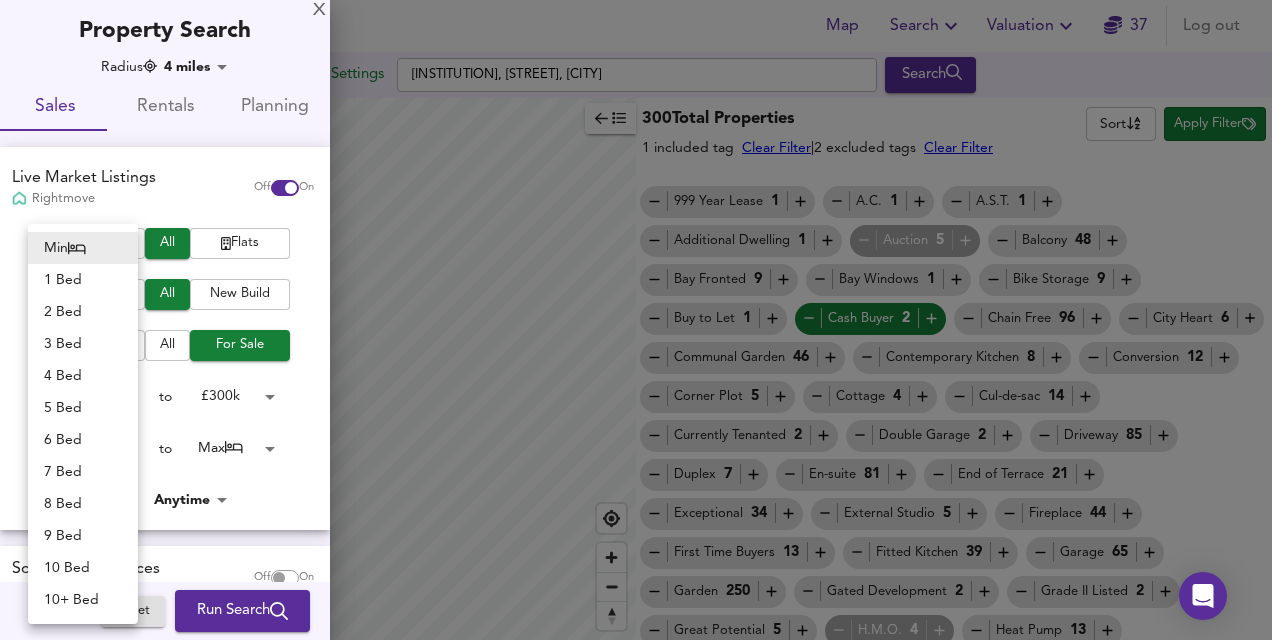 click on "2 Bed" at bounding box center [83, 312] 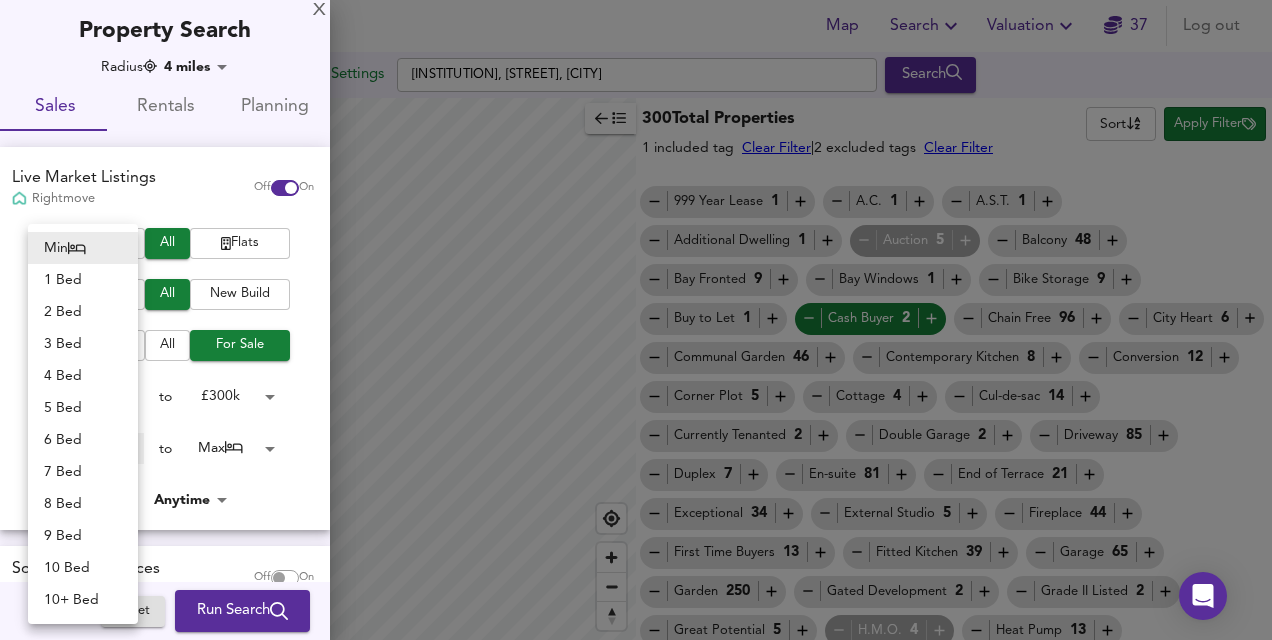 type on "2" 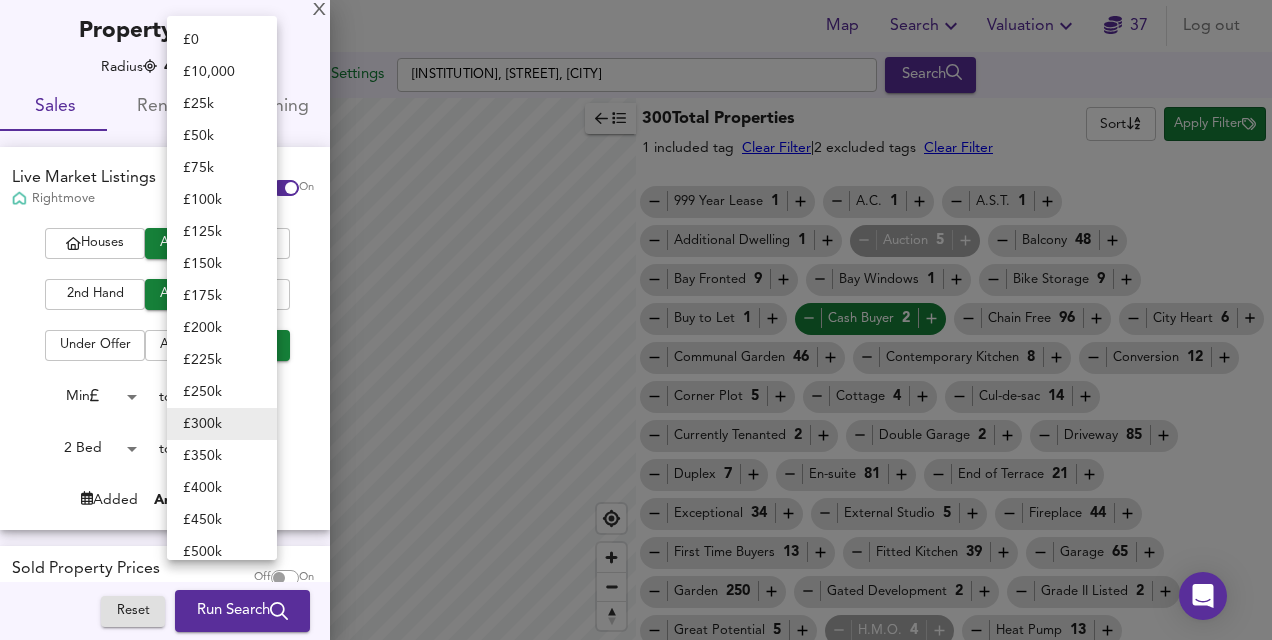 click on "Map Search Valuation    37 Log out        Settings     Cambridge University, Trinity Lane, Cambridge        Search            Legend   300  Total Properties 1 included tag    Clear Filter   |   2 excluded tags    Clear Filter Sort   name ​    Apply Filter  999 Year Lease 1 A.C. 1 A.S.T. 1 Additional Dwelling 1 Auction 5 Balcony 48 Bay Fronted 9 Bay Windows 1 Bike Storage 9 Buy to Let 1 Cash Buyer 2 Chain Free 96 City Heart 6 Communal Garden 46 Contemporary Kitchen 8 Conversion 12 Corner Plot 5 Cottage 4 Cul-de-sac 14 Currently Tenanted 2 Double Garage 2 Driveway 85 Duplex 7 En-suite 81 End of Terrace 21 Exceptional 34 External Studio 5 Fireplace 44 First Time Buyers 13 Fitted Kitchen 39 Garage 65 Garden 250 Gated Development 2 Grade II Listed 2 Great Potential 5 H.M.O. 4 Heat Pump 13 High Ceilings 6 High Specification 18 Immaculate 14 Investment Property 32 Jacuzzi 1 Large Entrance Hall 2 Luxurious 13 Modern Kitchen 29 Needs Renovation 16 No Pets Allowed 1 23 28 13 37 2 1" at bounding box center (636, 320) 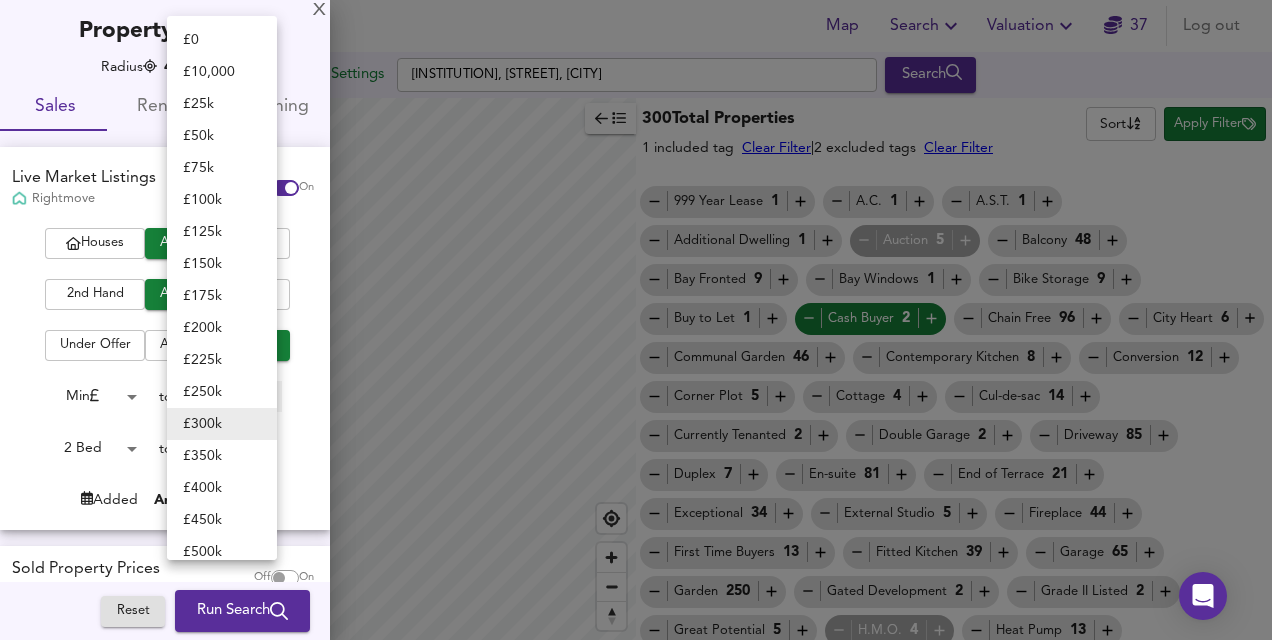 type on "250000" 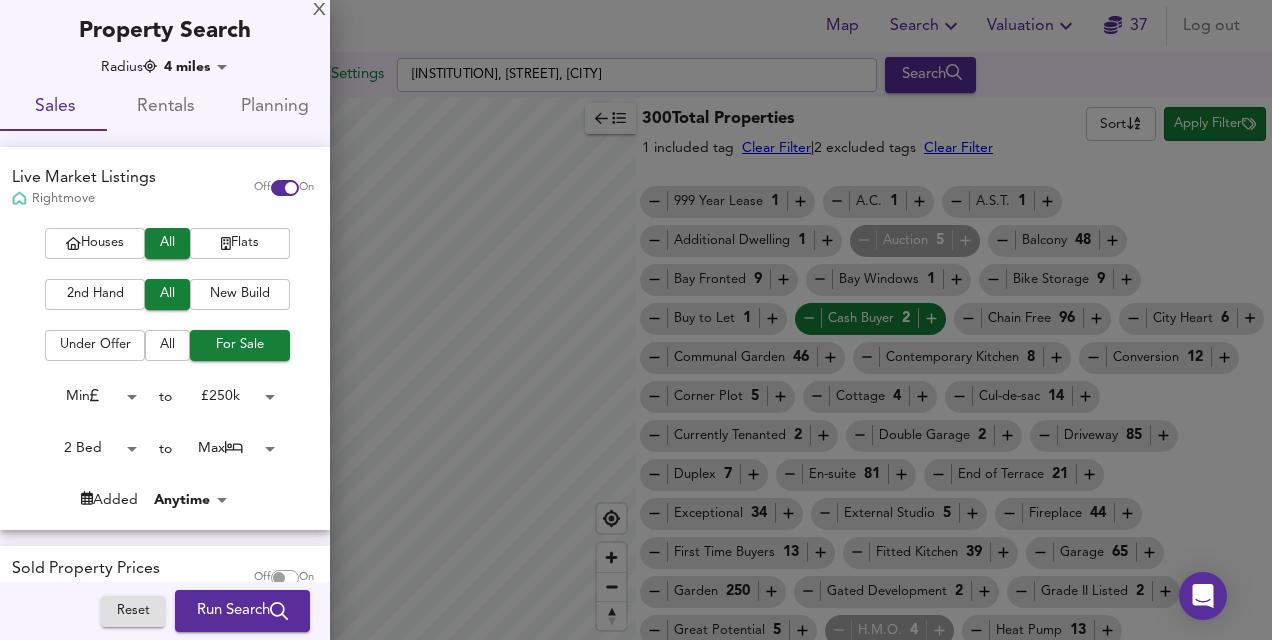 click on "Run Search" at bounding box center (242, 611) 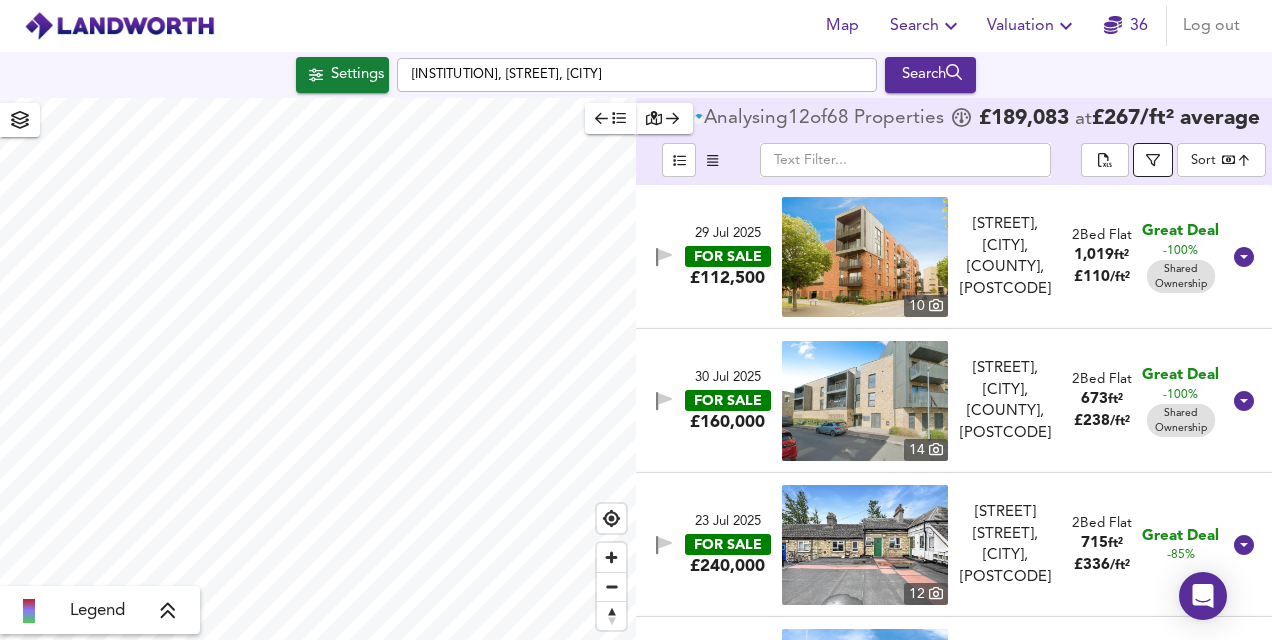 click 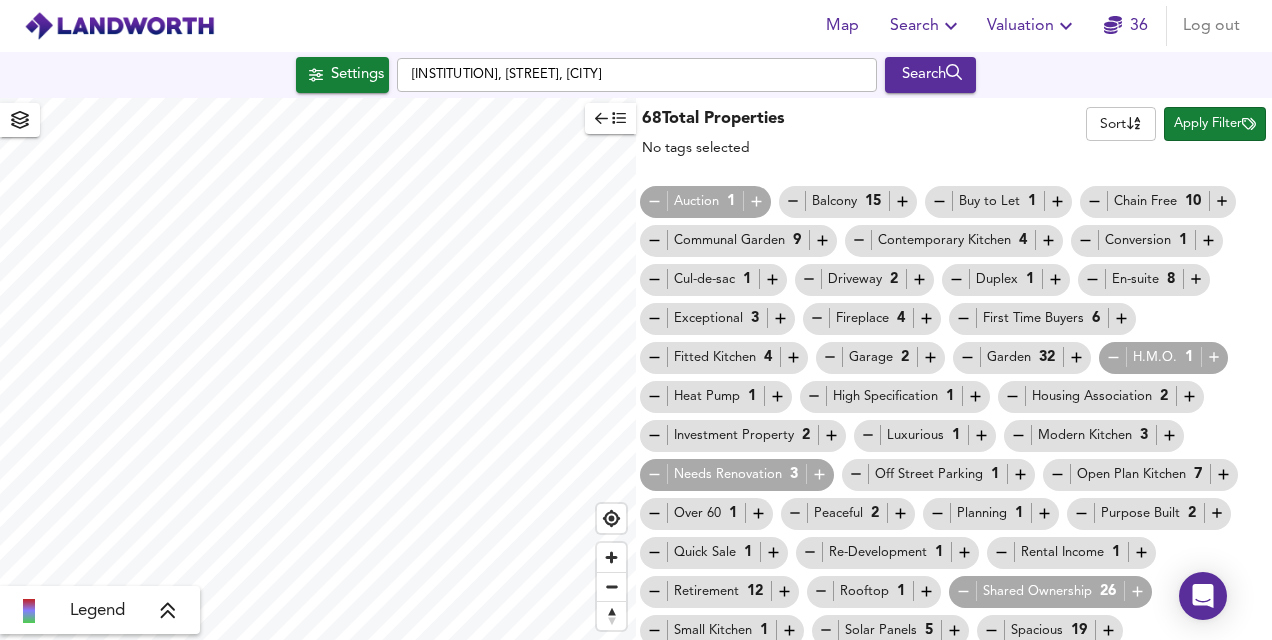 scroll, scrollTop: 87, scrollLeft: 0, axis: vertical 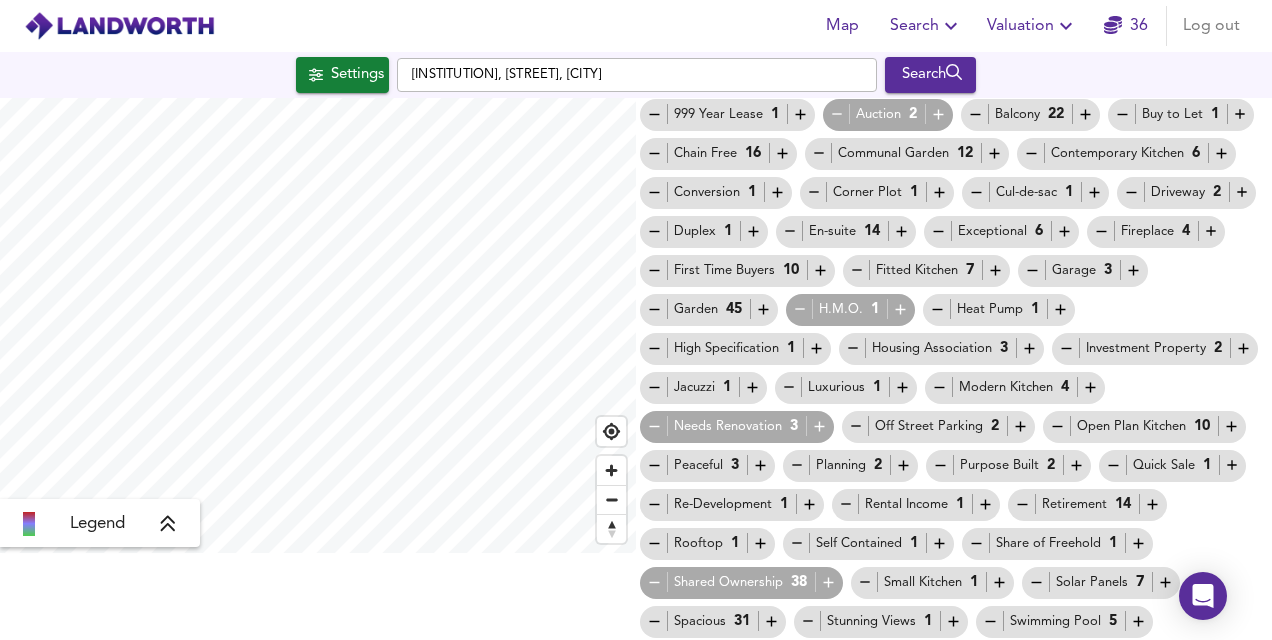 click 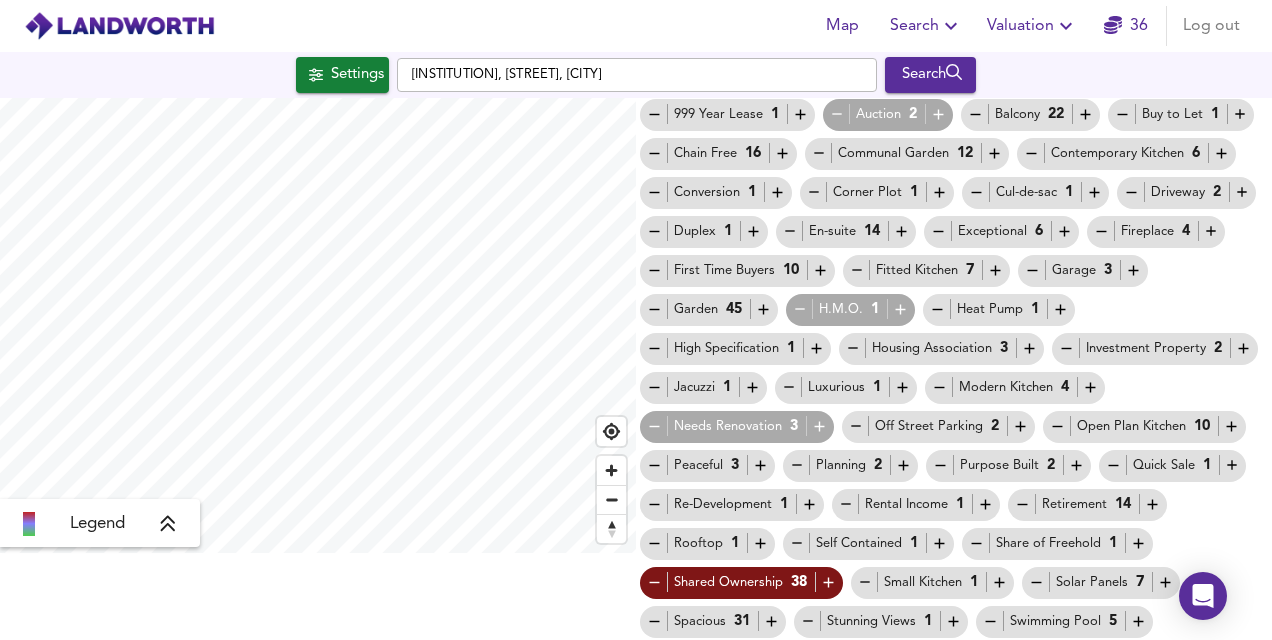 click 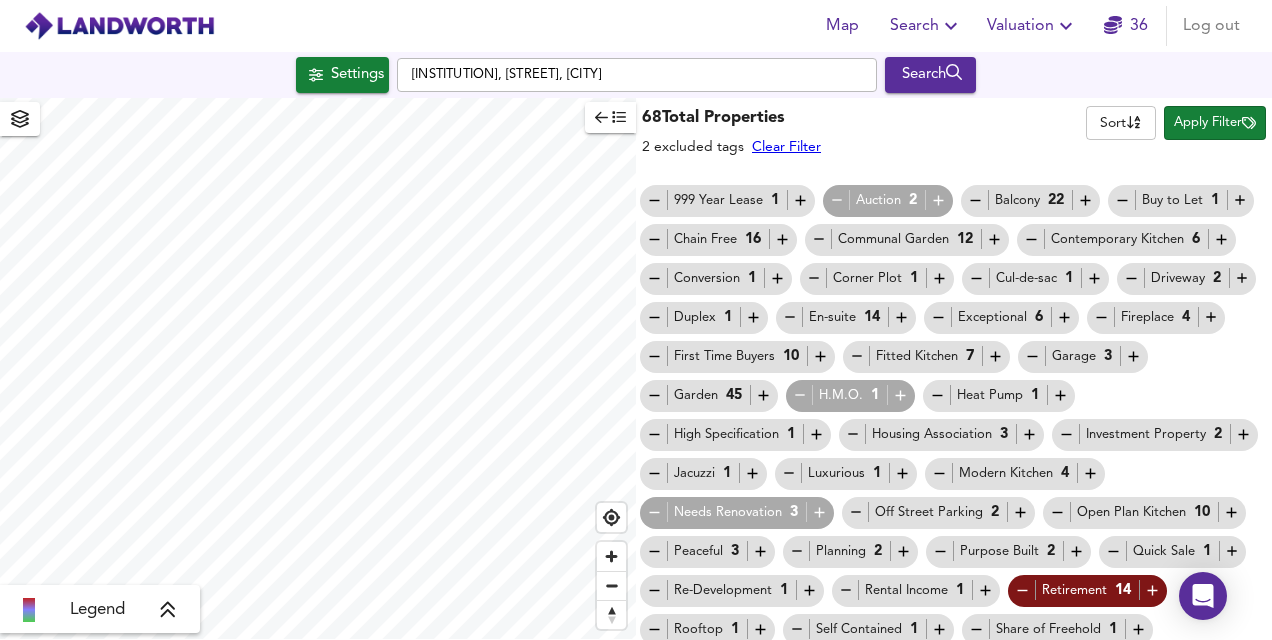 scroll, scrollTop: 0, scrollLeft: 0, axis: both 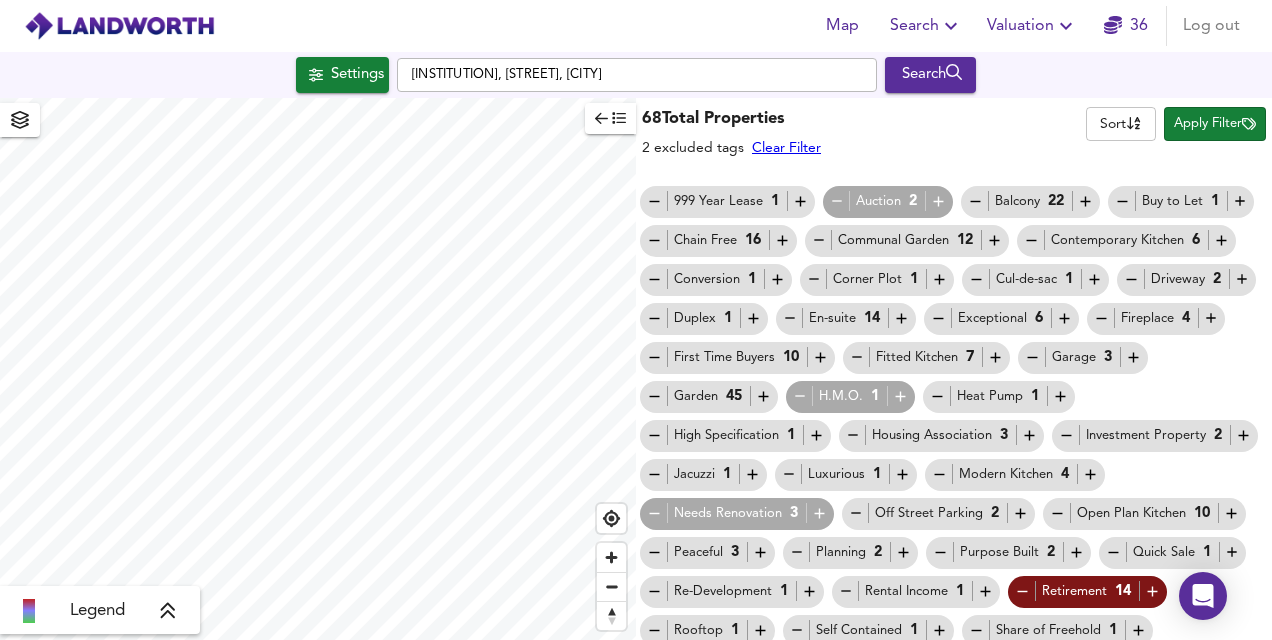 click on "Apply Filter" at bounding box center [1215, 124] 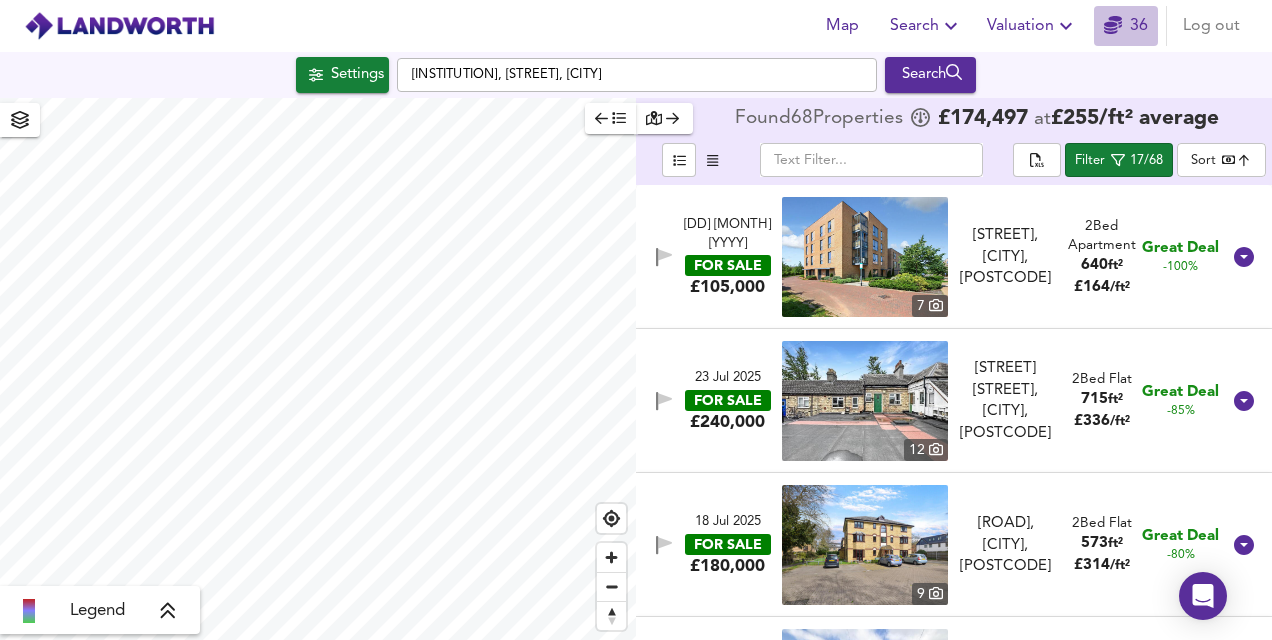 click 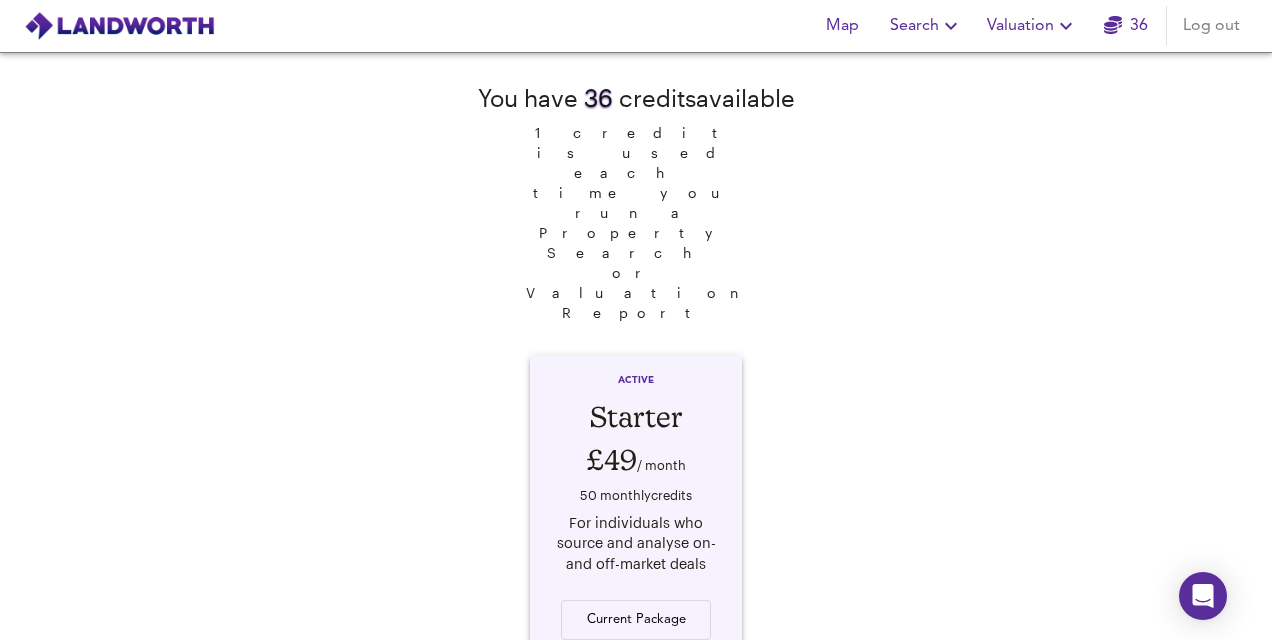 click on "Log out" at bounding box center [1211, 26] 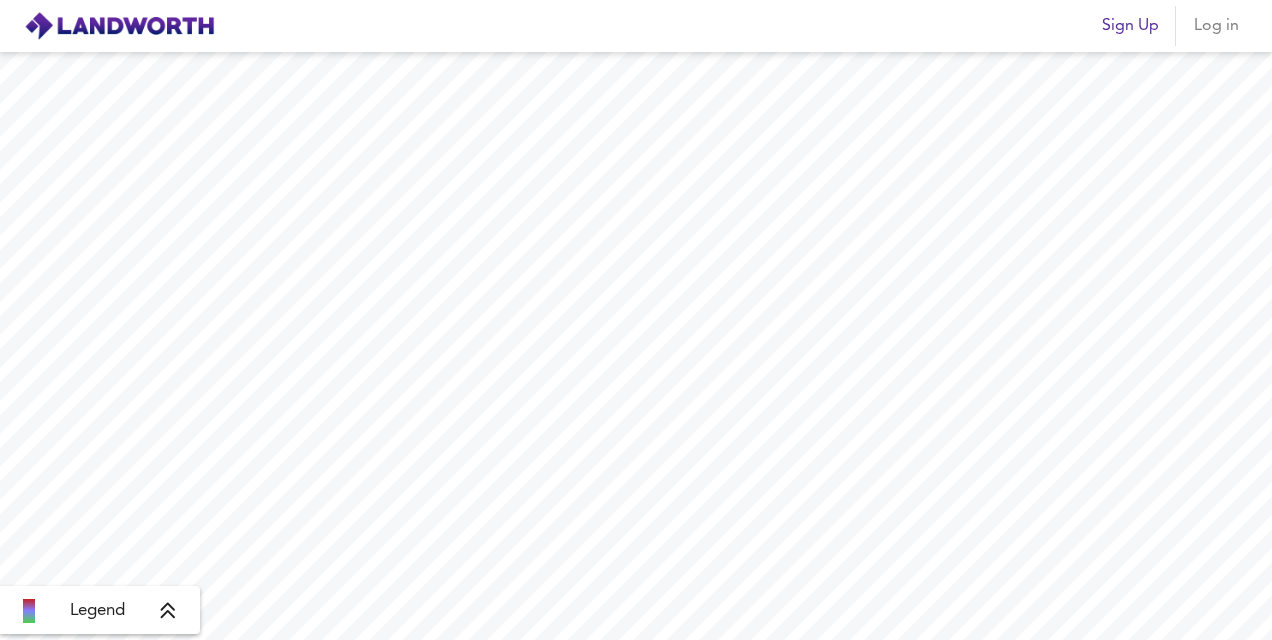 scroll, scrollTop: 0, scrollLeft: 0, axis: both 